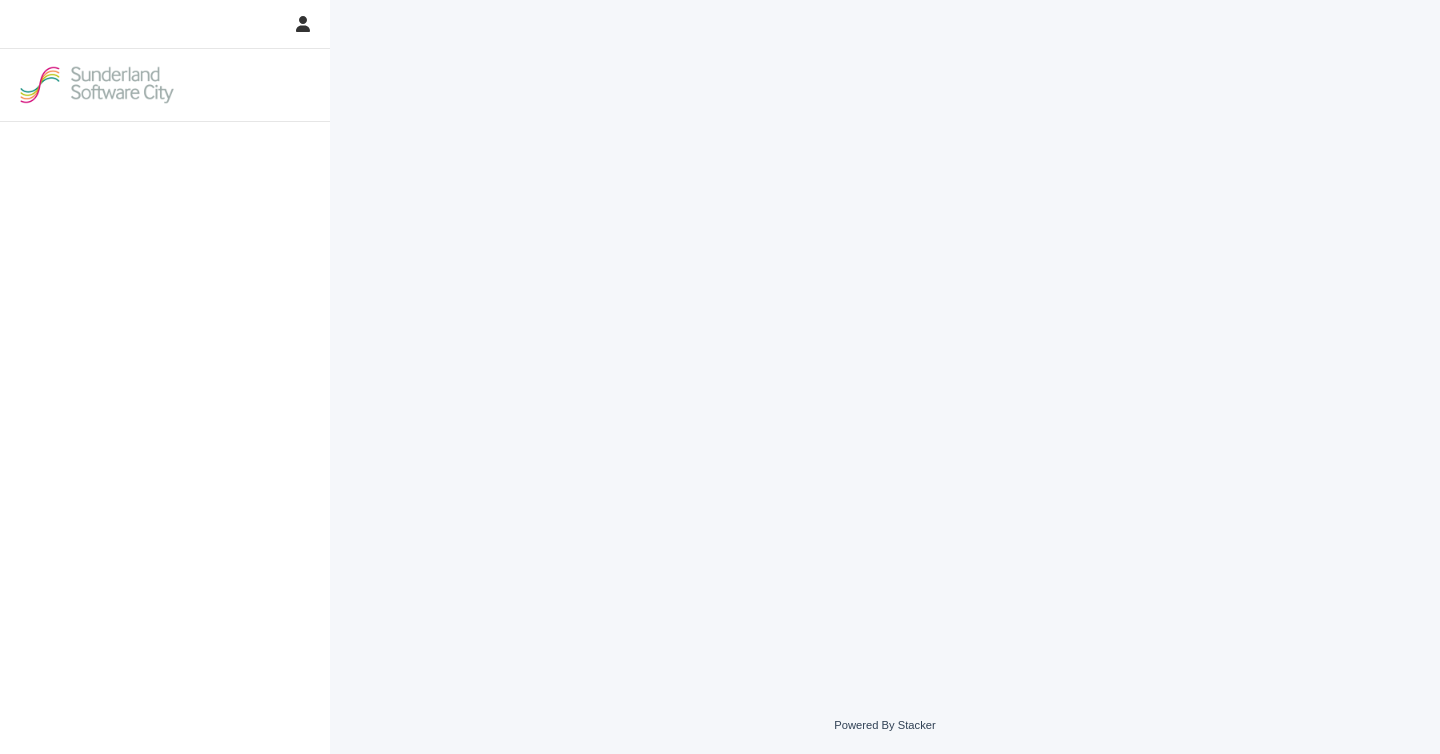 scroll, scrollTop: 0, scrollLeft: 0, axis: both 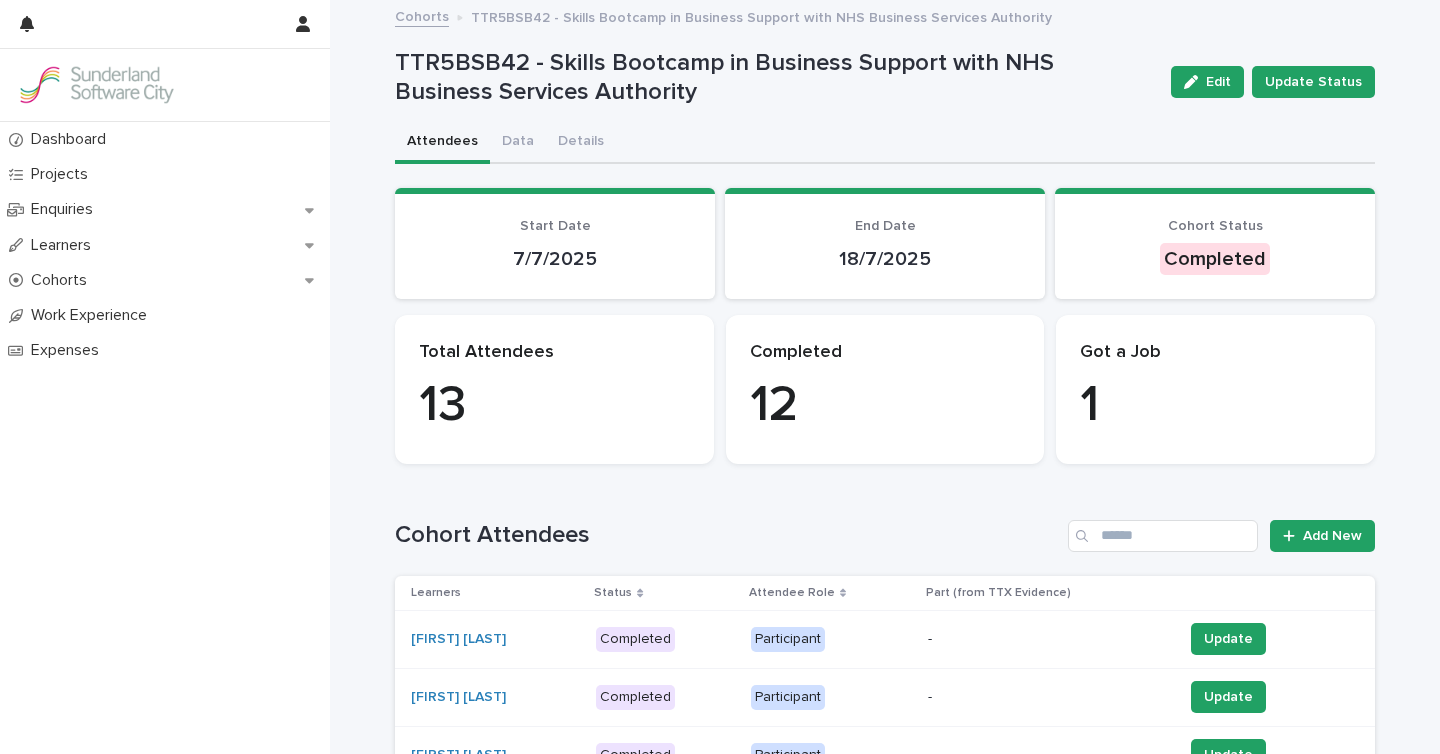 click on "Cohorts" at bounding box center (422, 15) 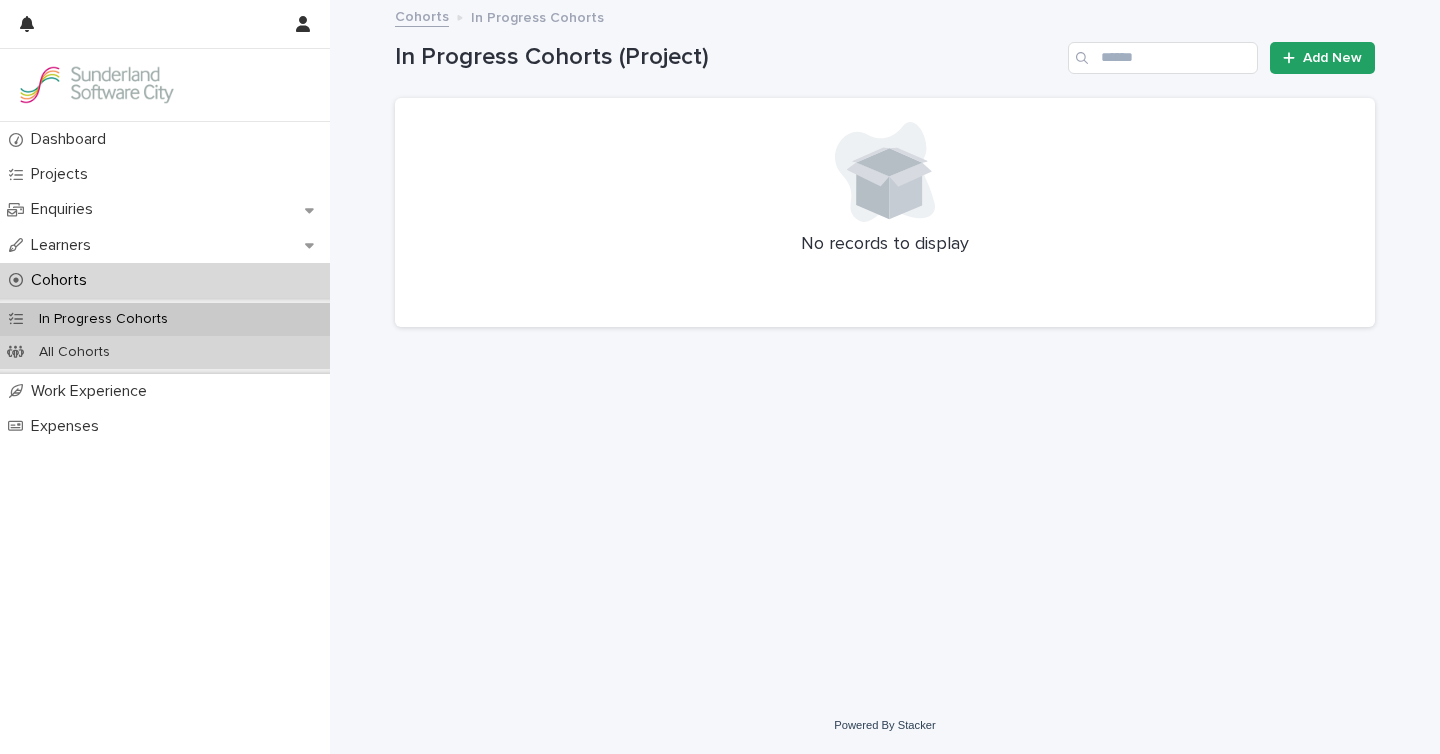click on "All Cohorts" at bounding box center [74, 352] 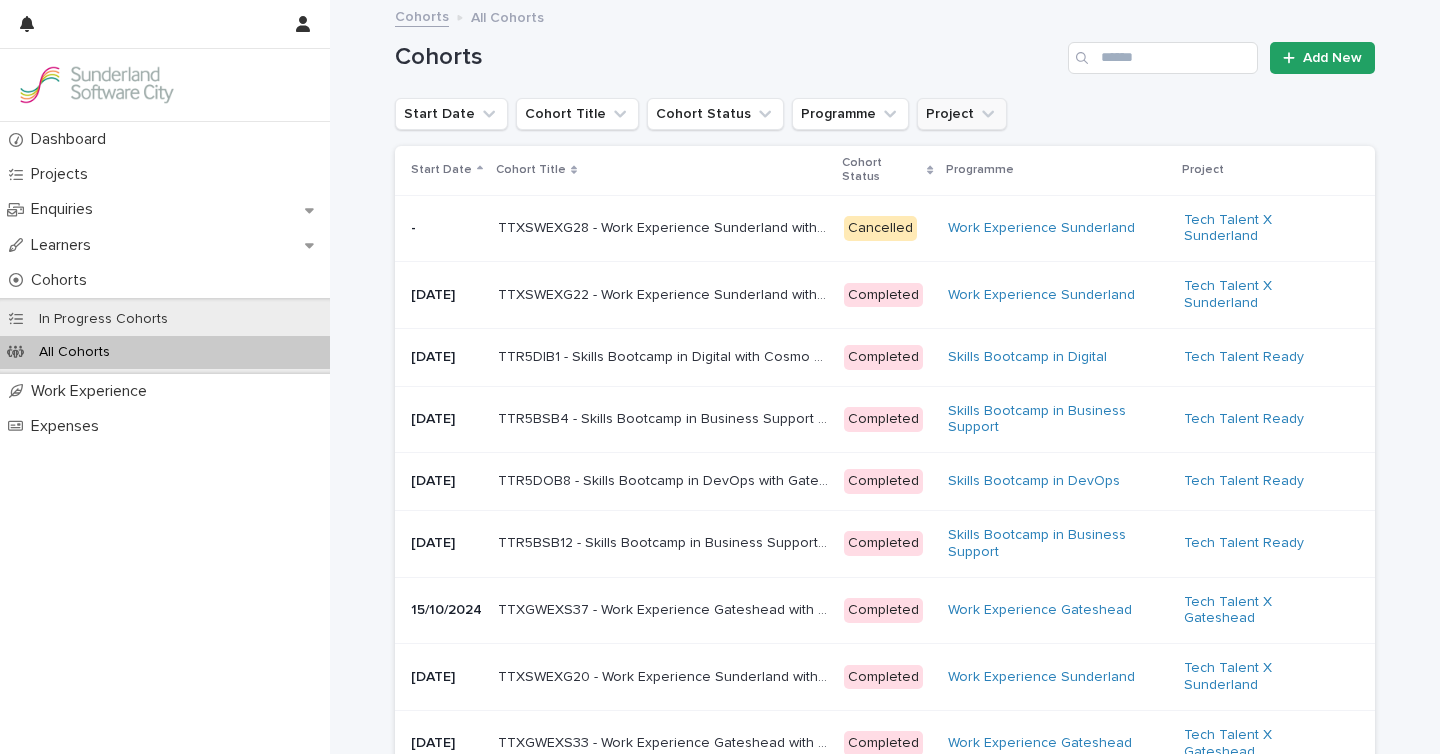 click on "Project" at bounding box center (962, 114) 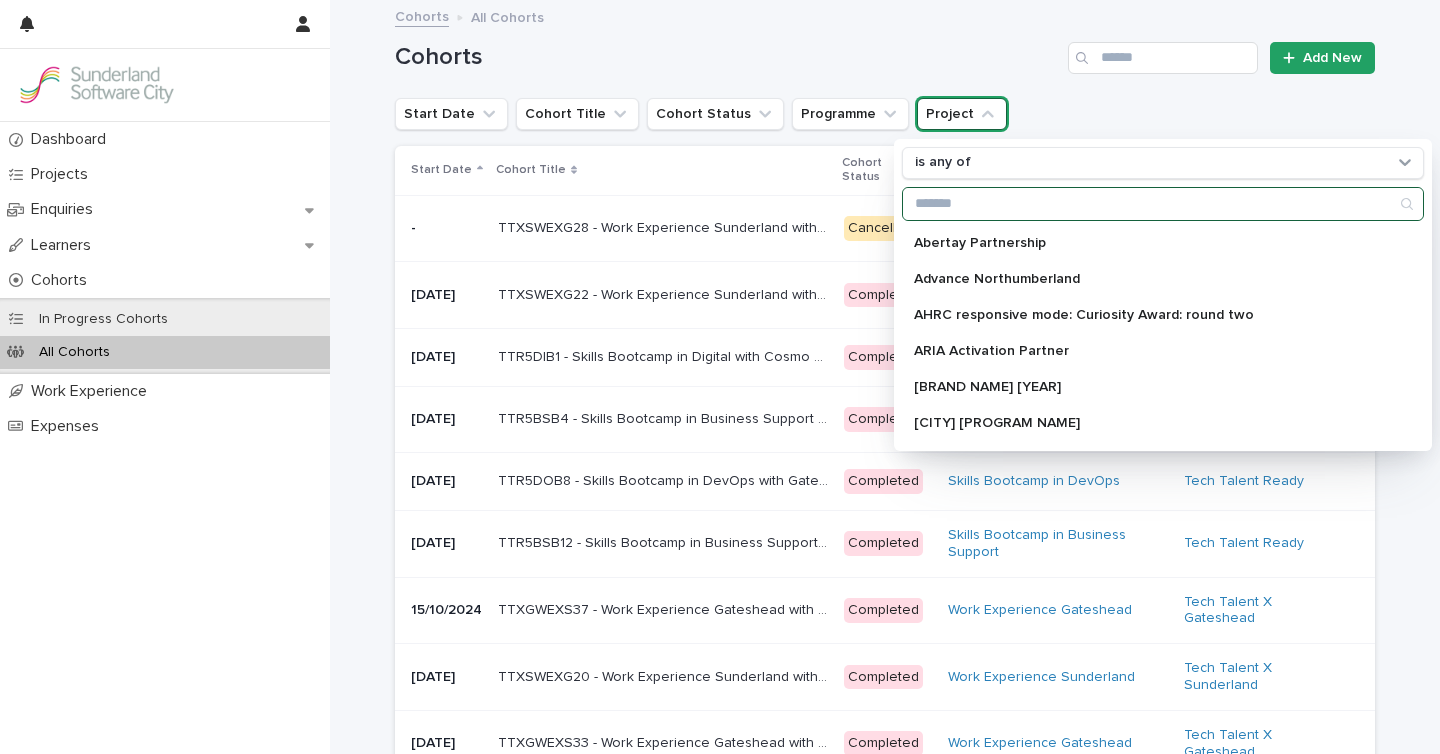 click at bounding box center (1163, 204) 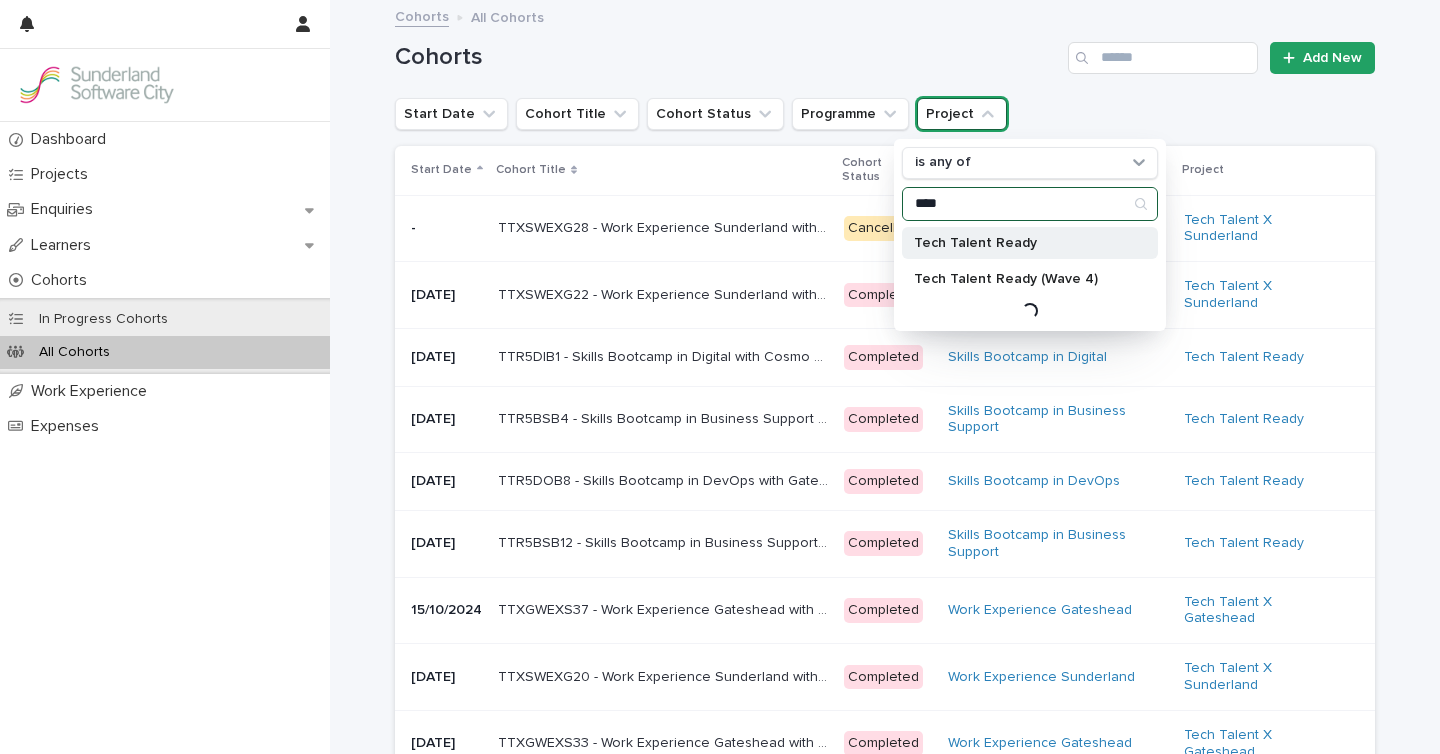 type on "****" 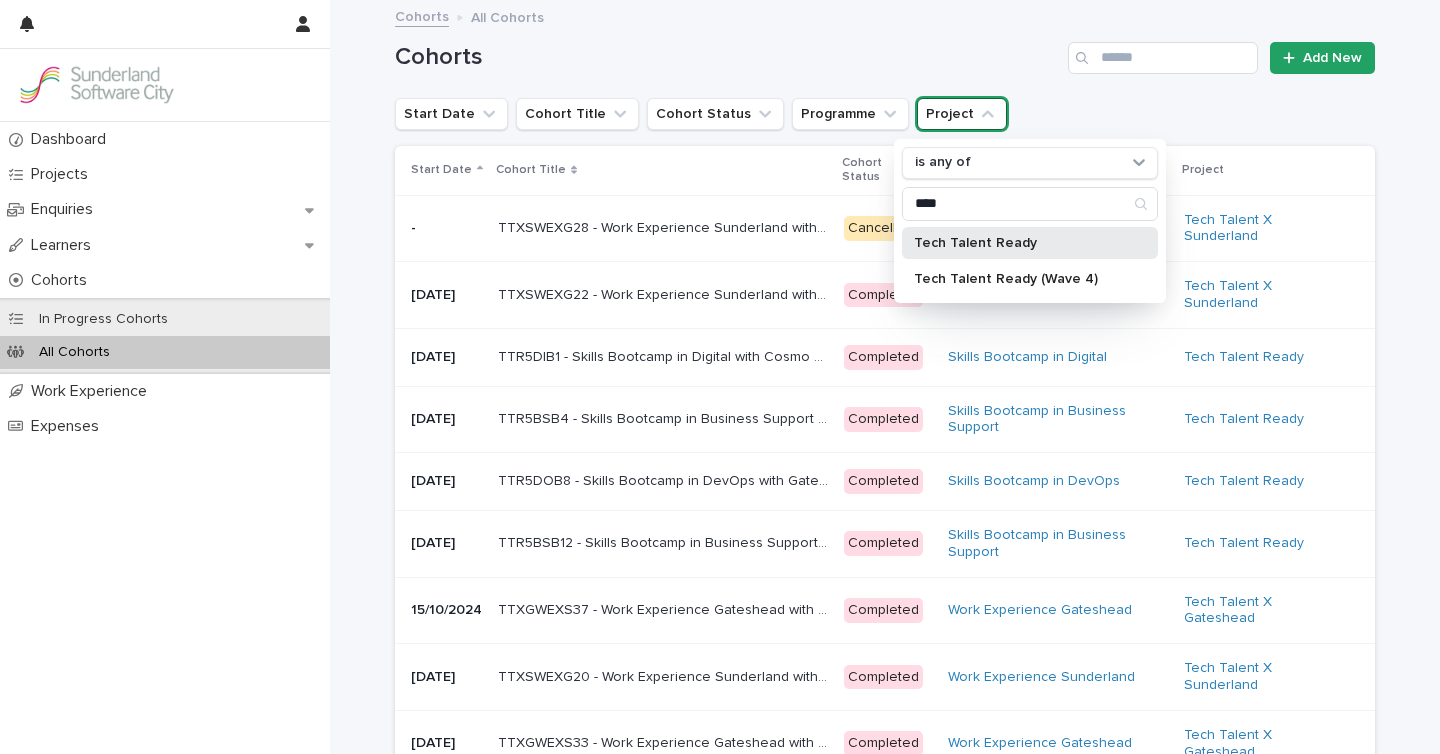 click on "Tech Talent Ready" at bounding box center (1020, 243) 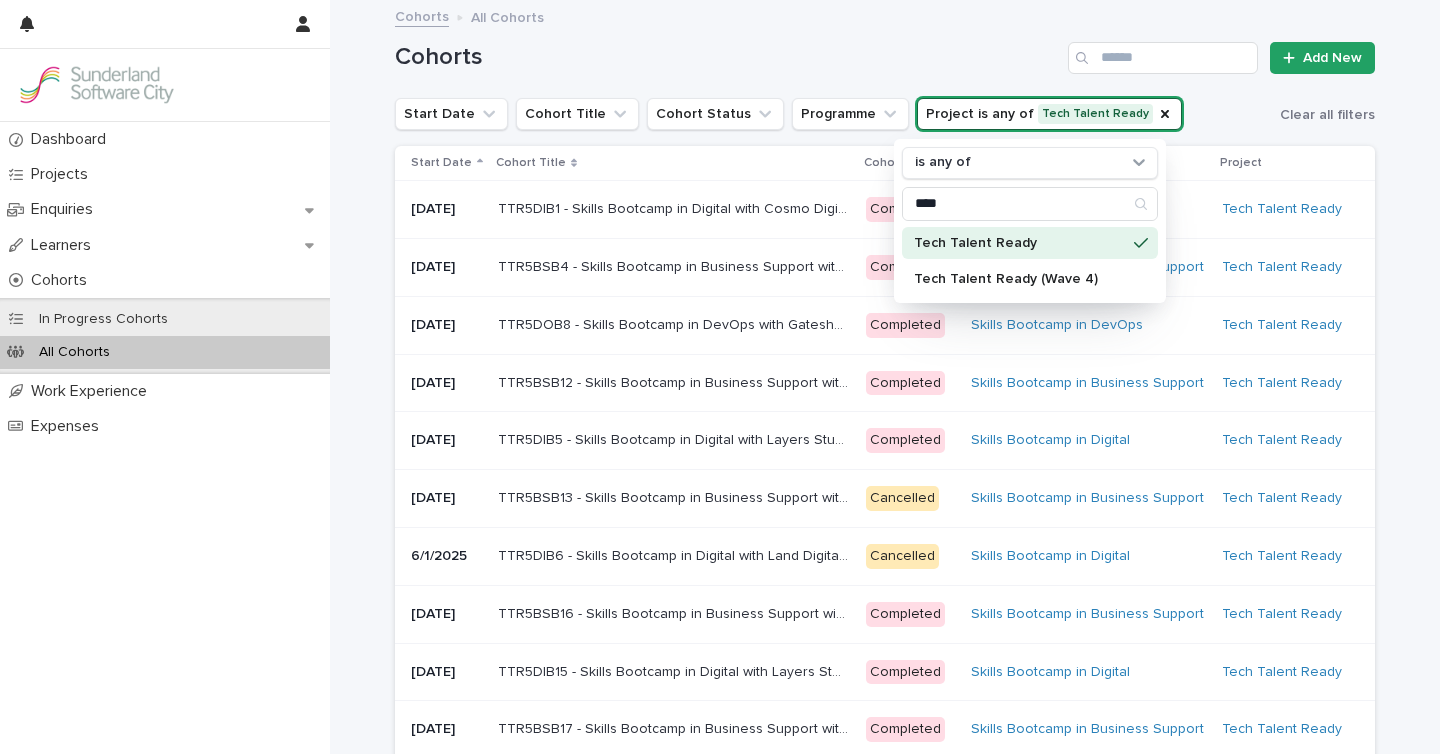click on "Cohorts Add New" at bounding box center [885, 50] 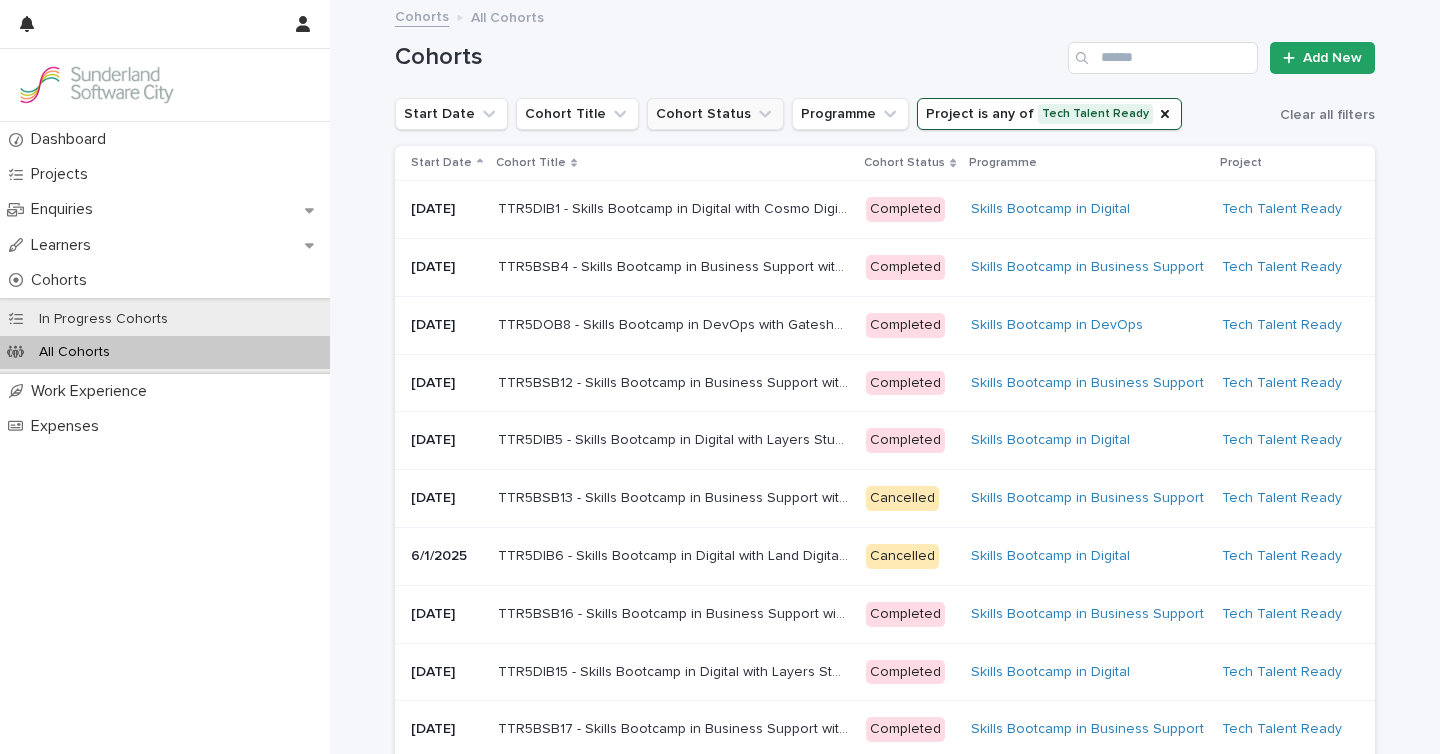 click on "Cohort Status" at bounding box center [715, 114] 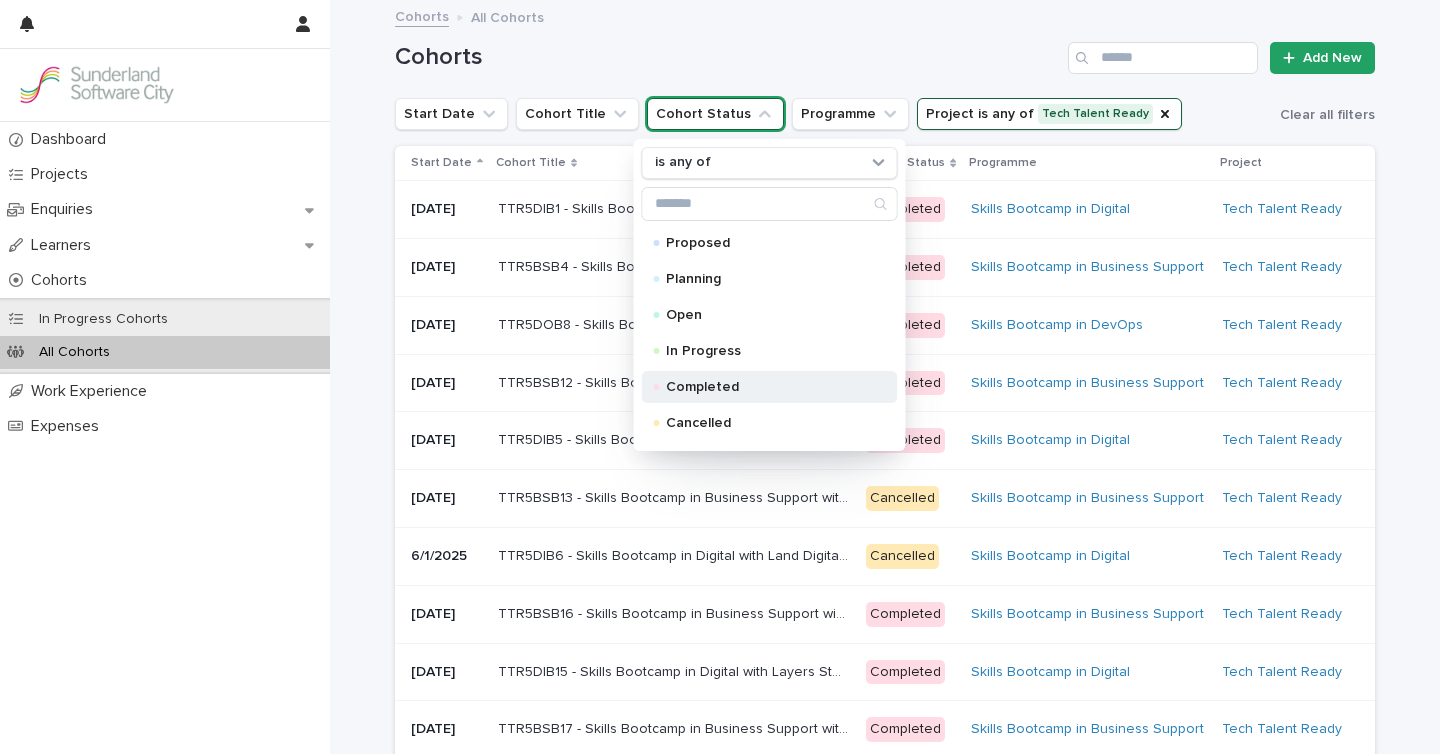 click on "Completed" at bounding box center (766, 387) 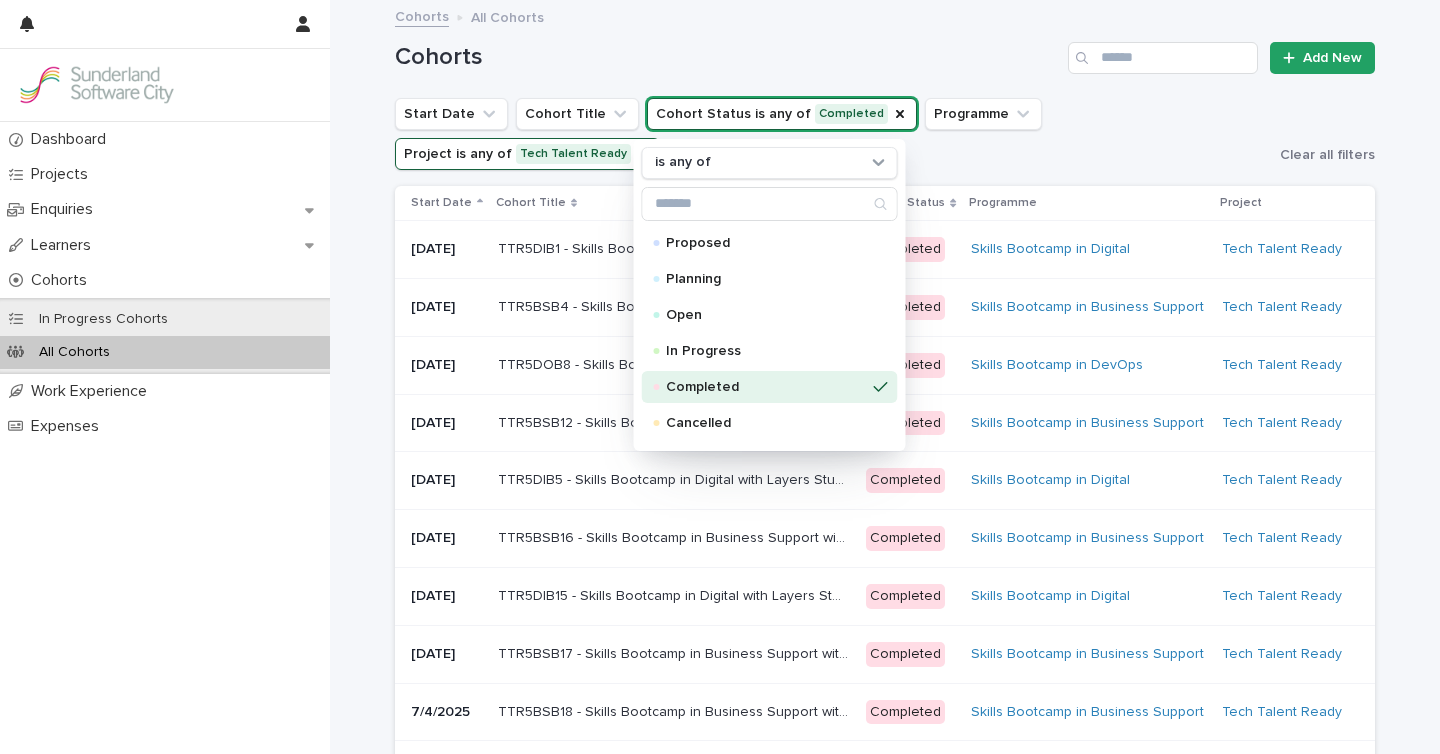 click on "Cohorts" at bounding box center (727, 57) 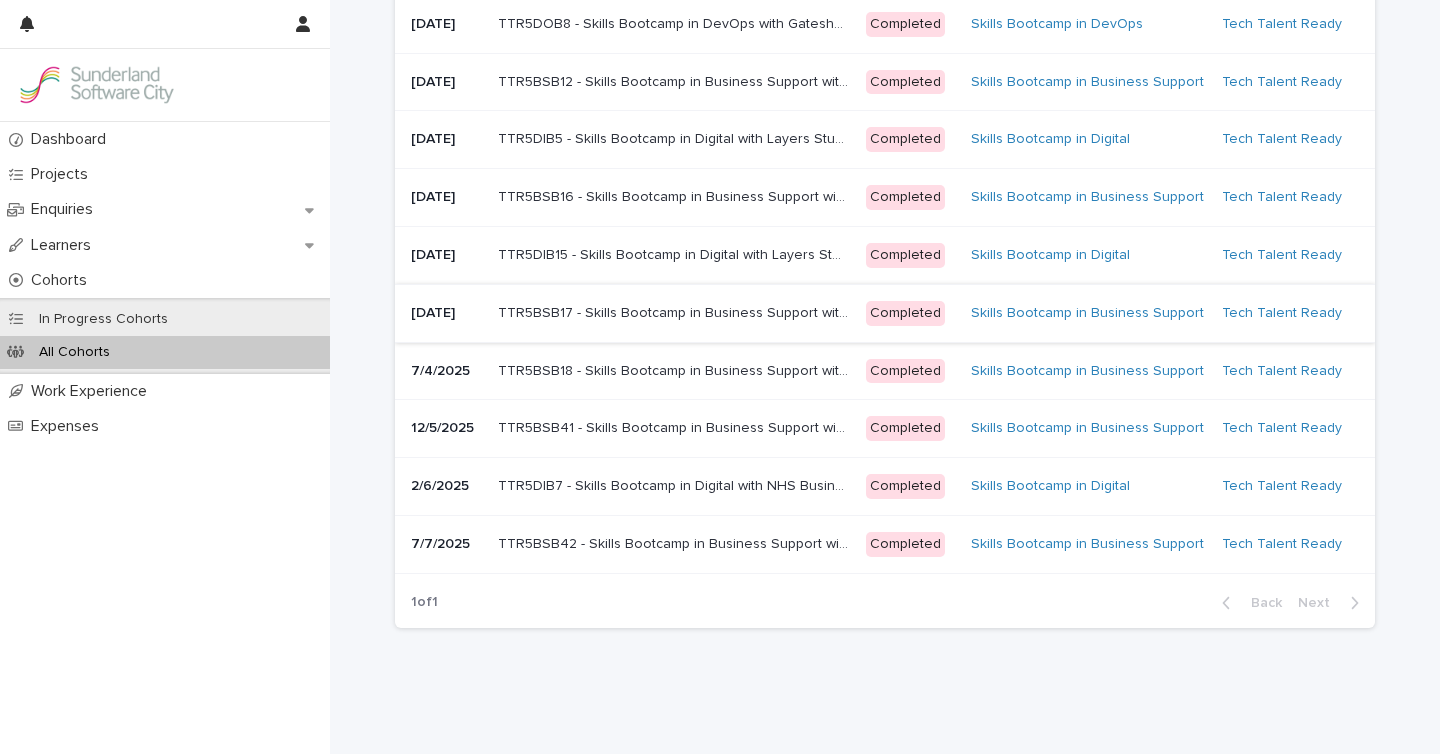 scroll, scrollTop: 348, scrollLeft: 0, axis: vertical 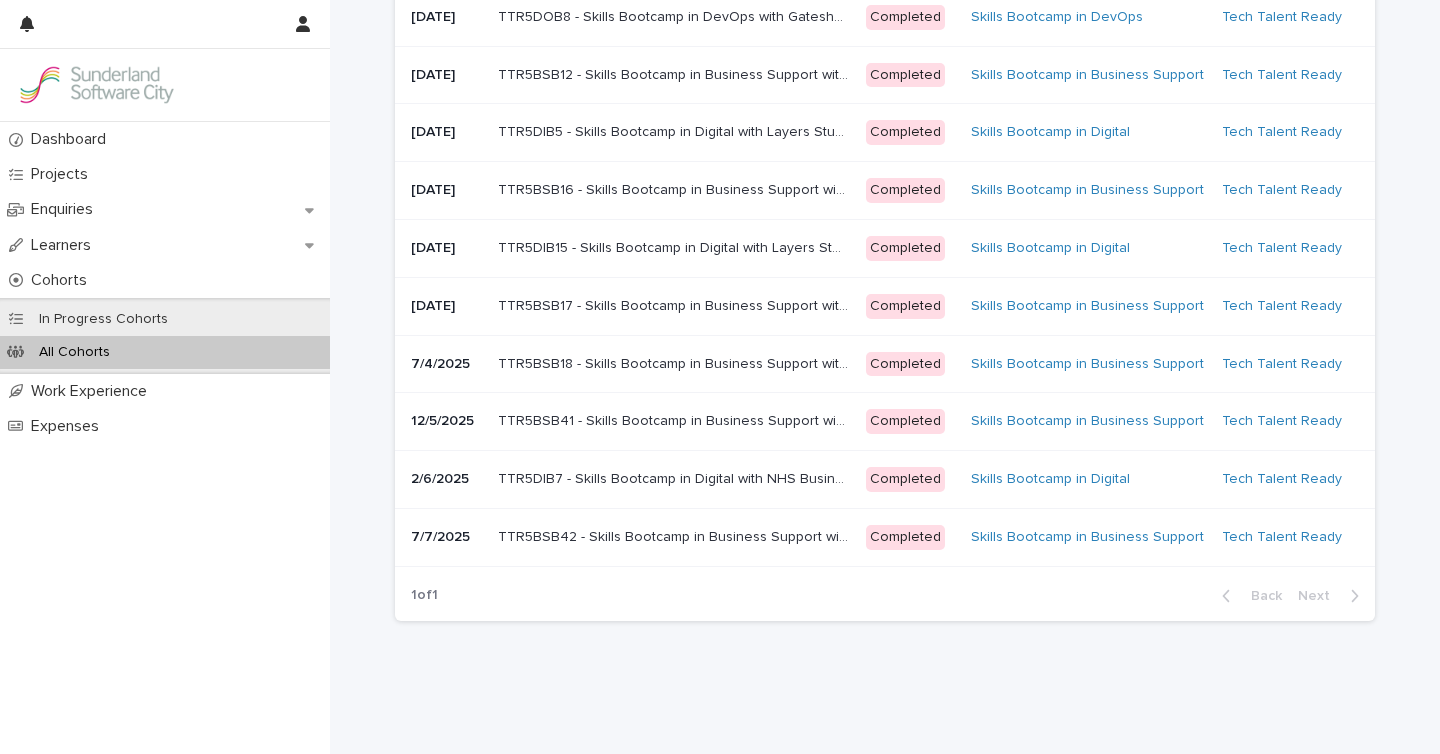 click on "TTR5BSB18 - Skills Bootcamp in Business Support with NHS Business Services Authority TTR5BSB18 - Skills Bootcamp in Business Support with NHS Business Services Authority" at bounding box center (674, 364) 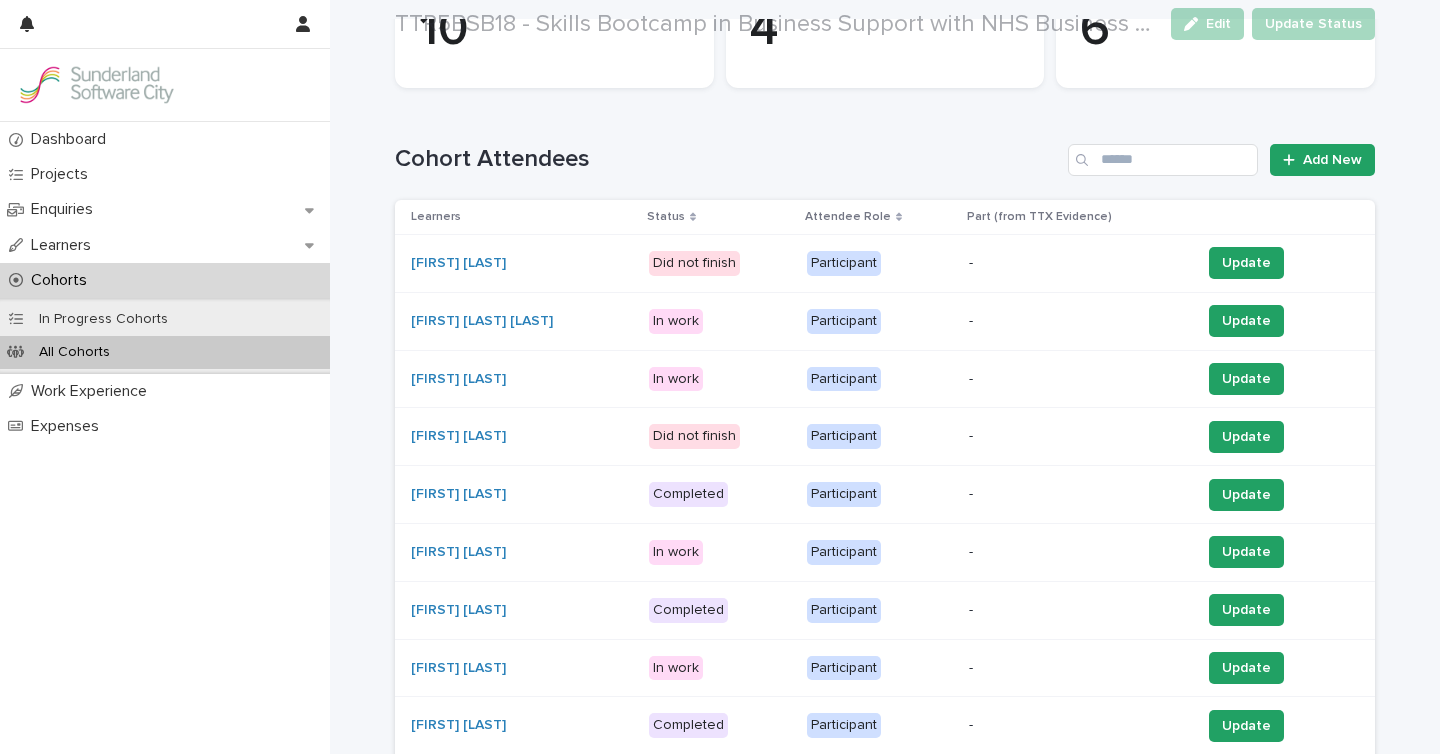 scroll, scrollTop: 385, scrollLeft: 0, axis: vertical 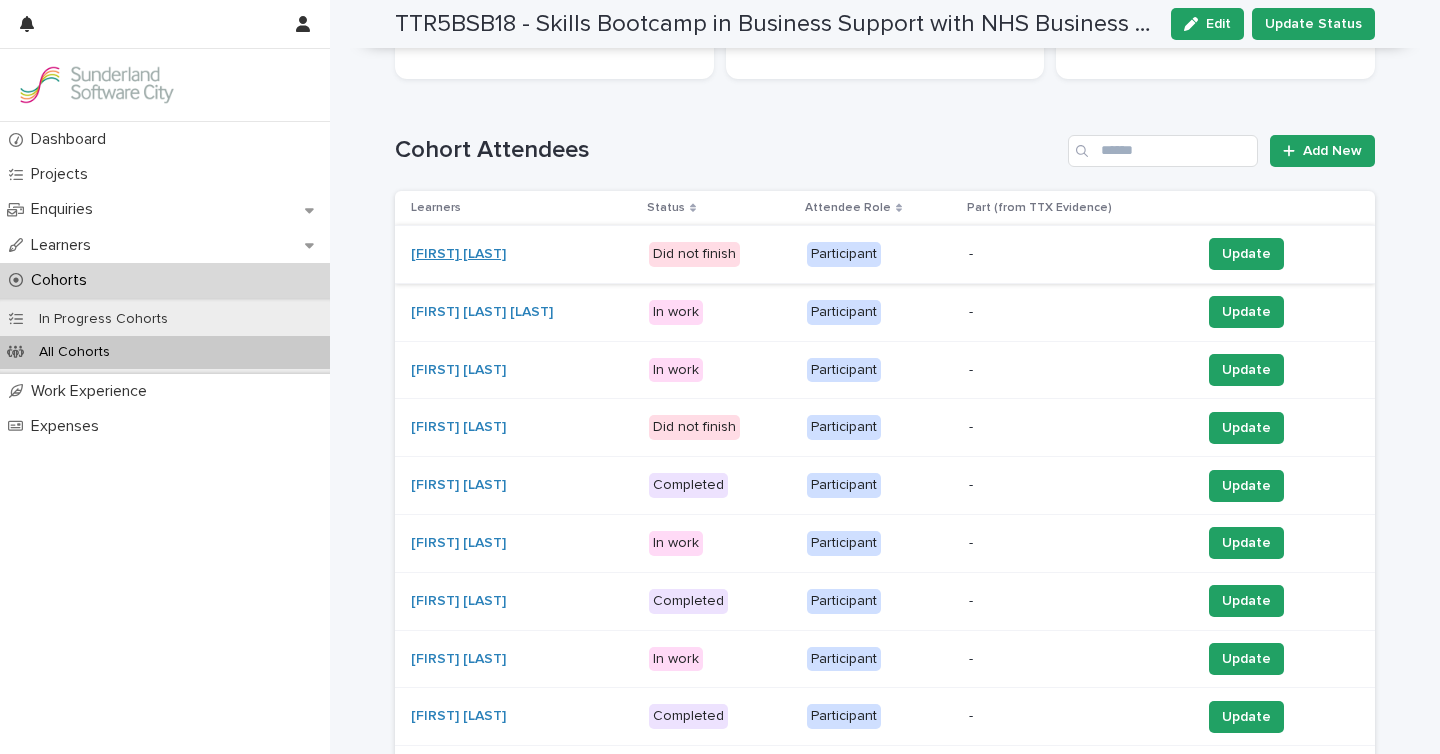 click on "[FIRST] [LAST]" at bounding box center [458, 254] 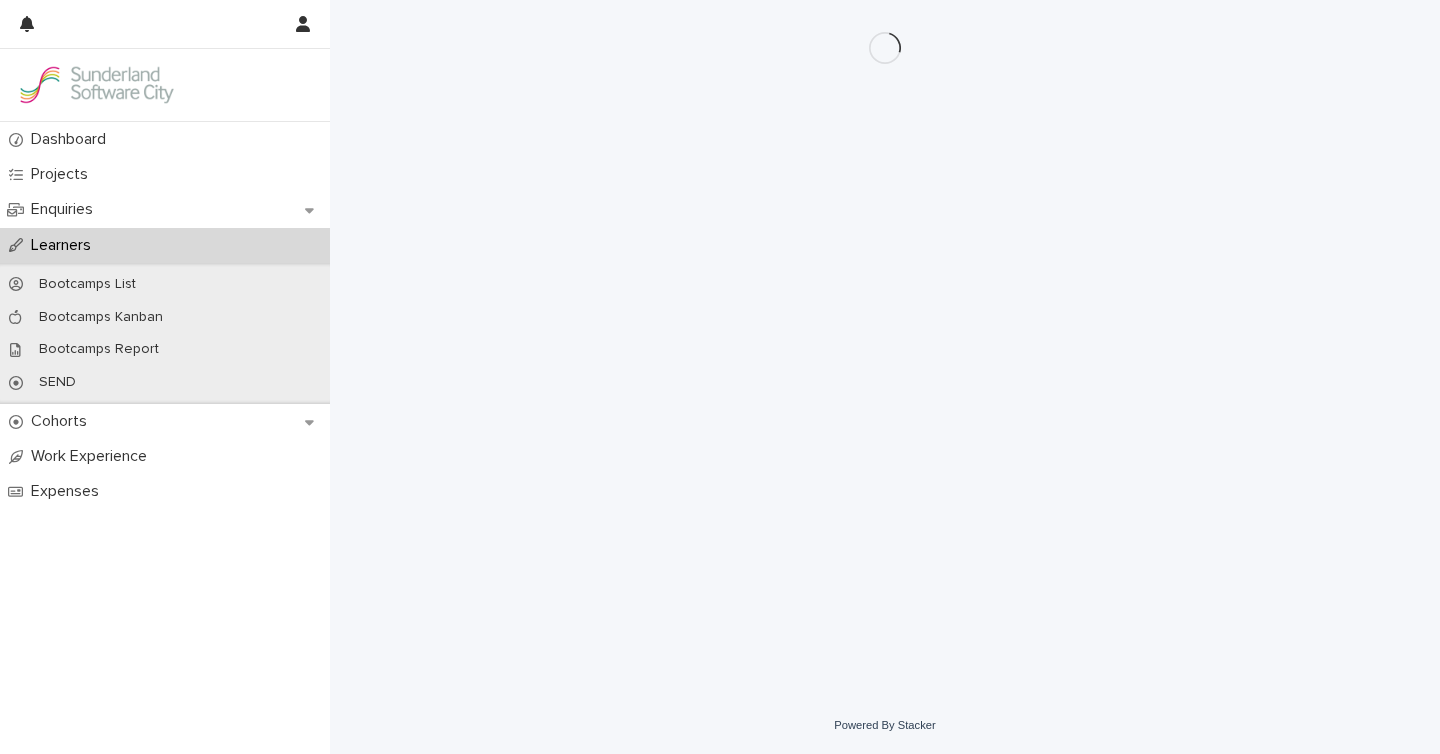 scroll, scrollTop: 0, scrollLeft: 0, axis: both 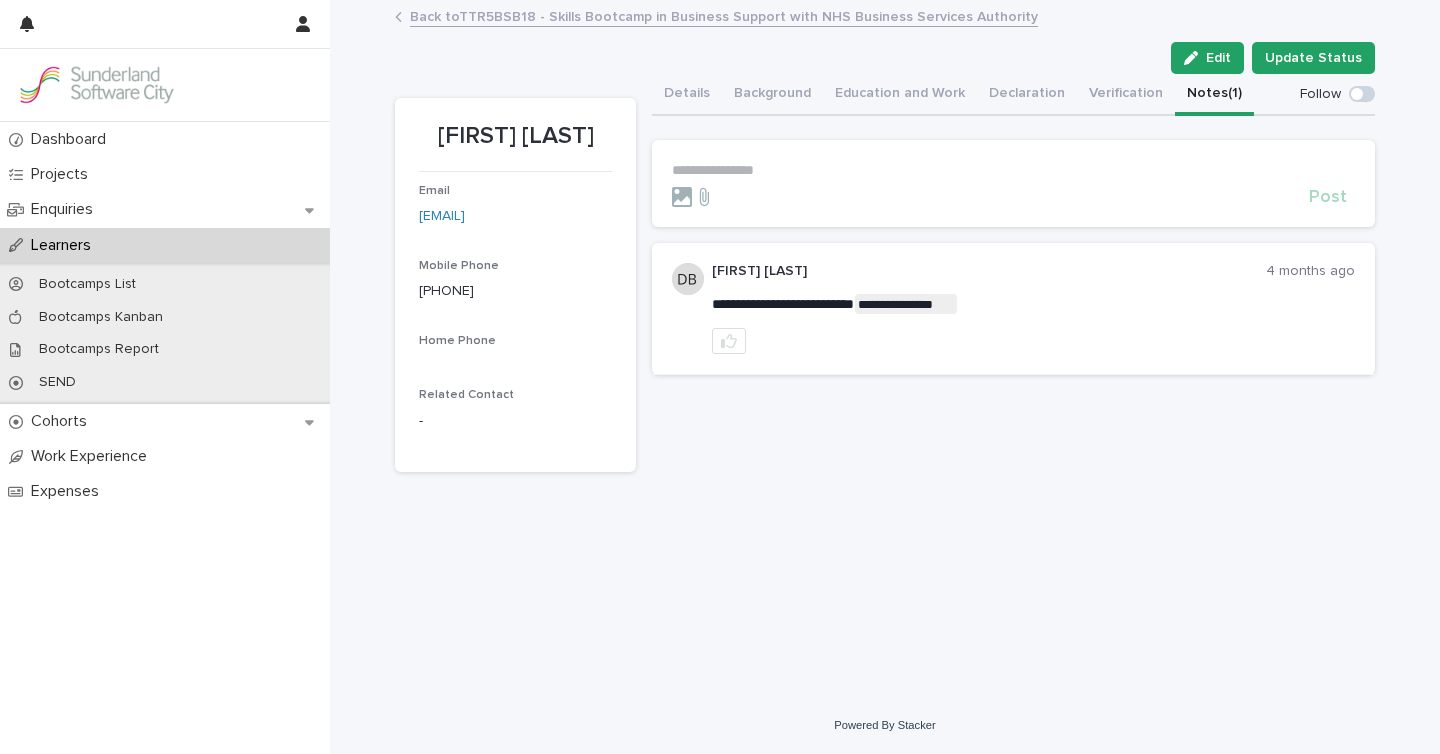 click on "Notes  (1)" at bounding box center (1214, 95) 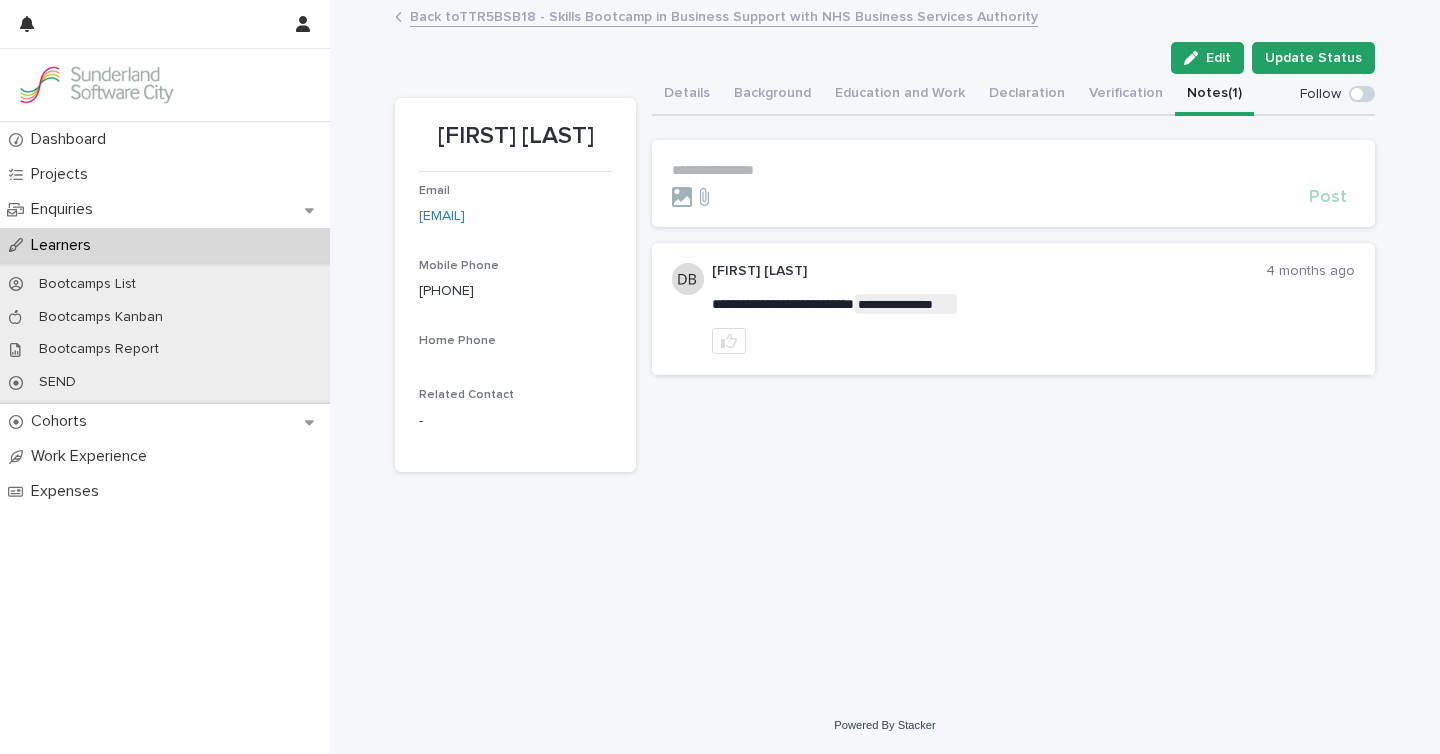 click on "Back to  TTR5BSB18 - Skills Bootcamp in Business Support with NHS Business Services Authority" at bounding box center [724, 15] 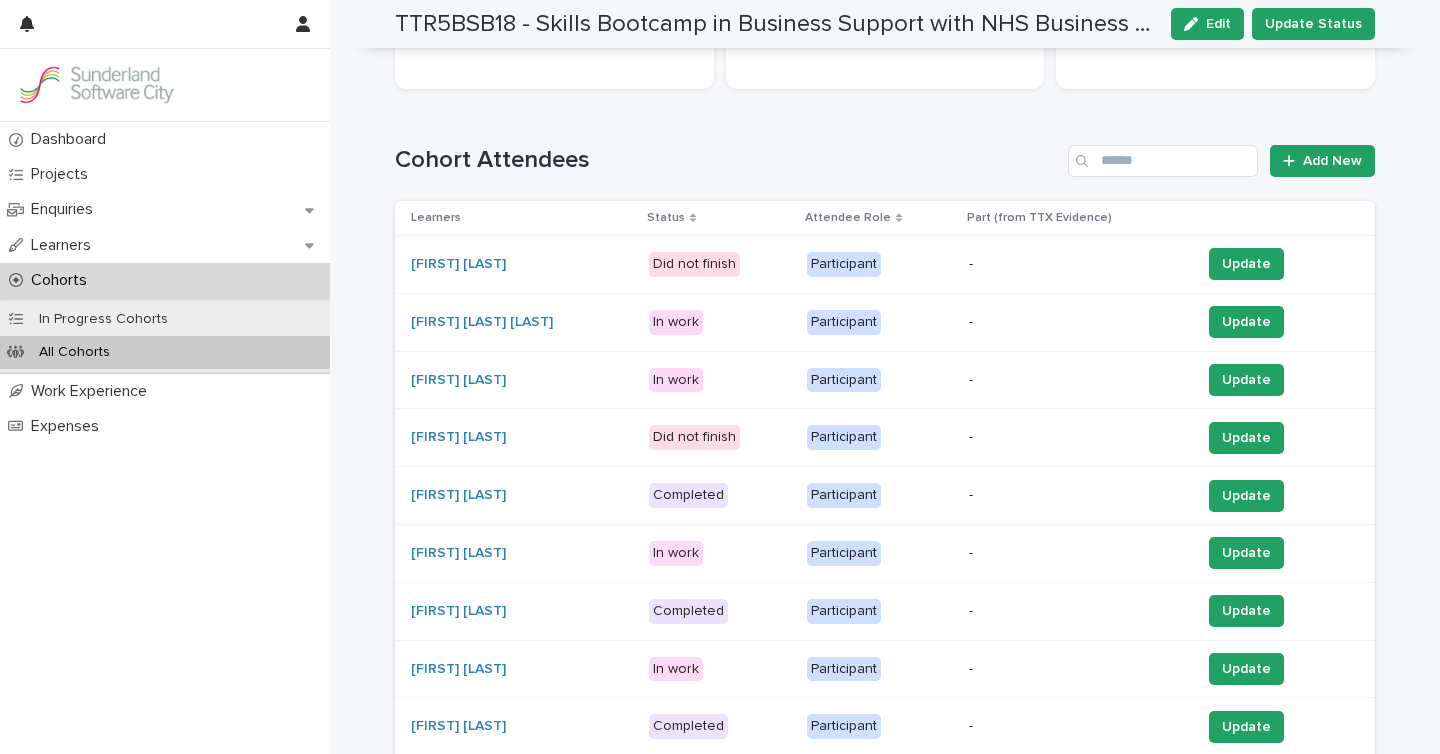 scroll, scrollTop: 372, scrollLeft: 0, axis: vertical 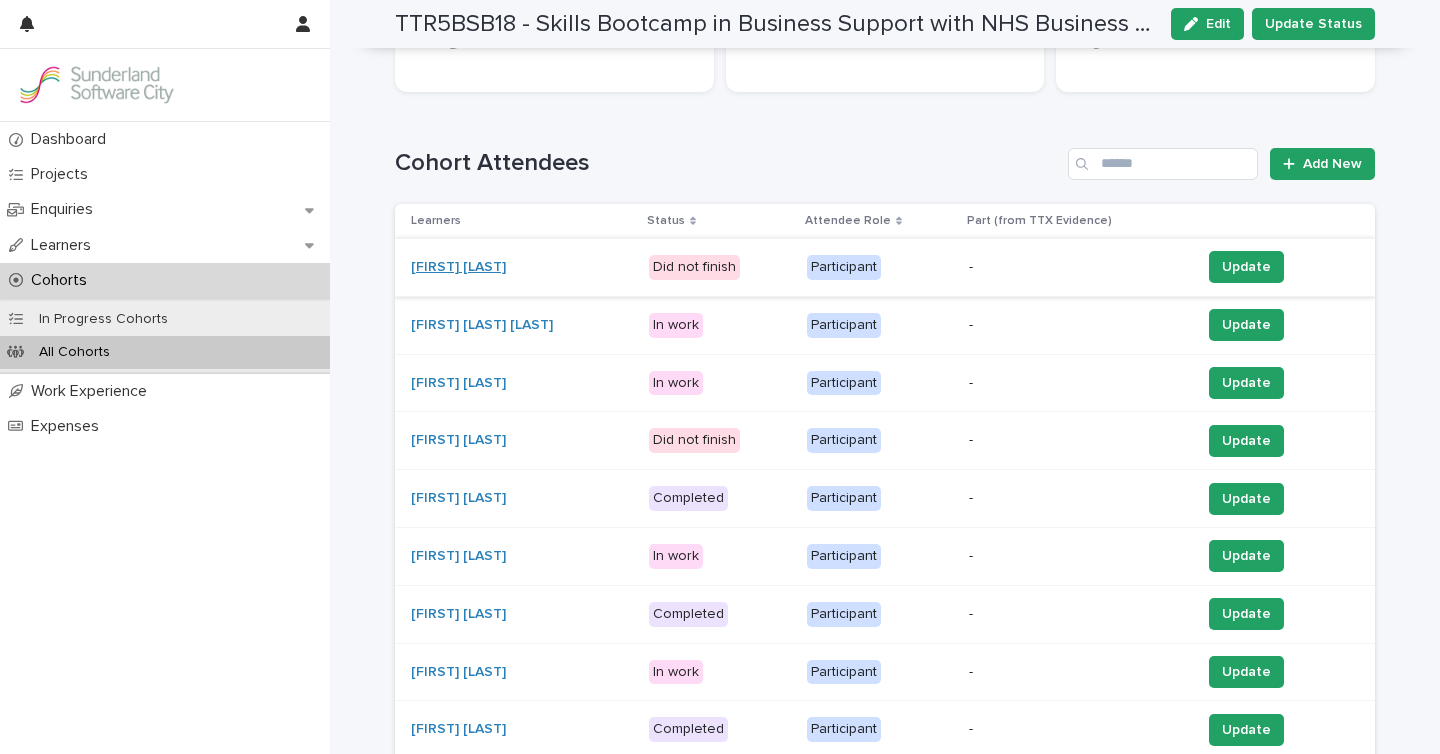 click on "[FIRST] [LAST]" at bounding box center (458, 267) 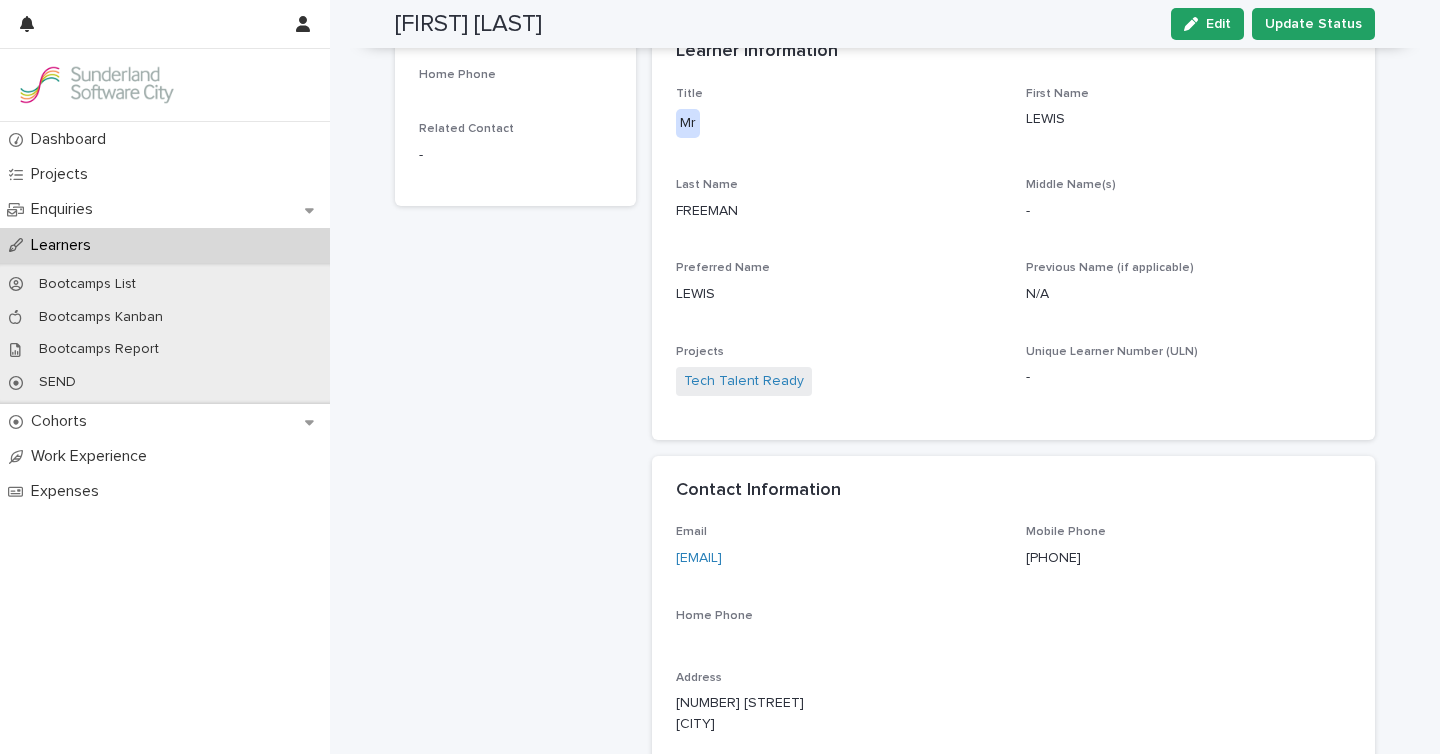 scroll, scrollTop: 0, scrollLeft: 0, axis: both 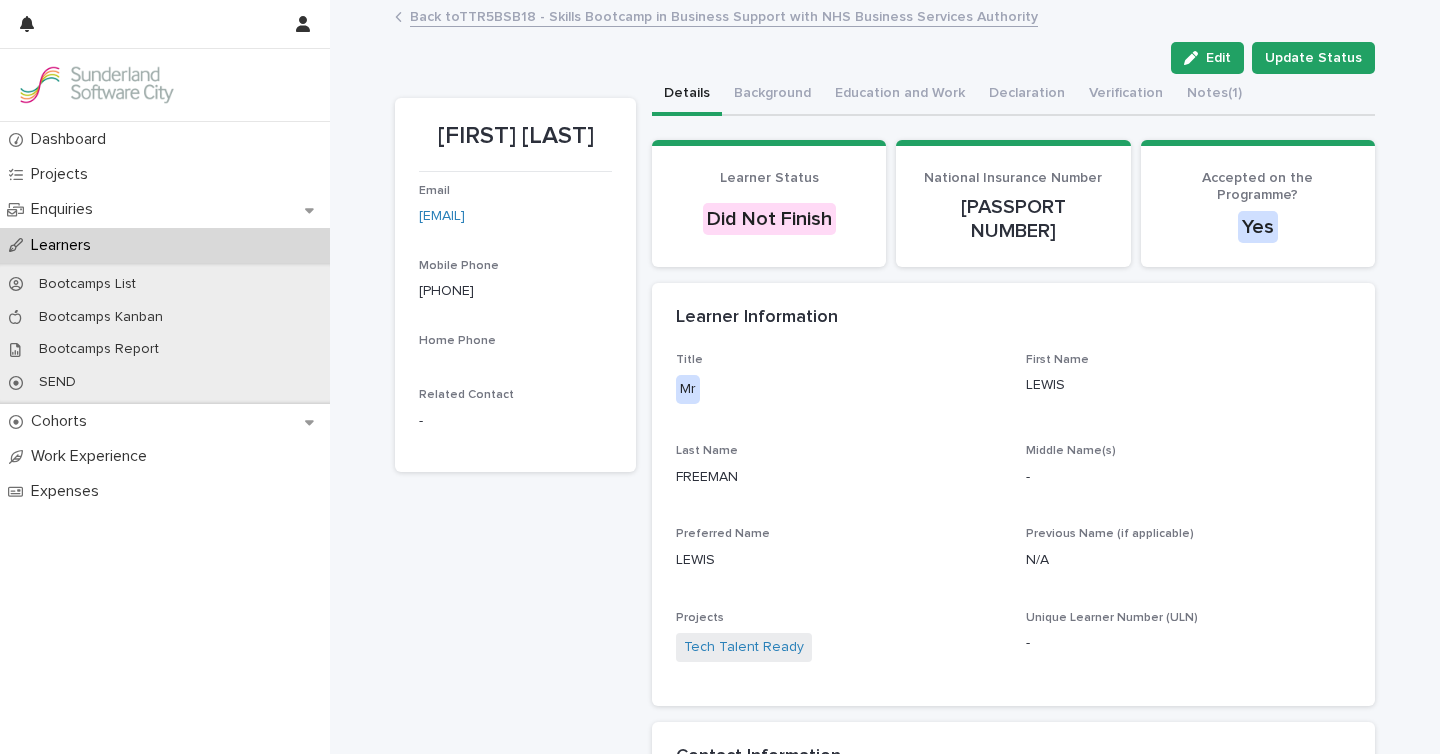 click on "Edit Update Status" at bounding box center (885, 58) 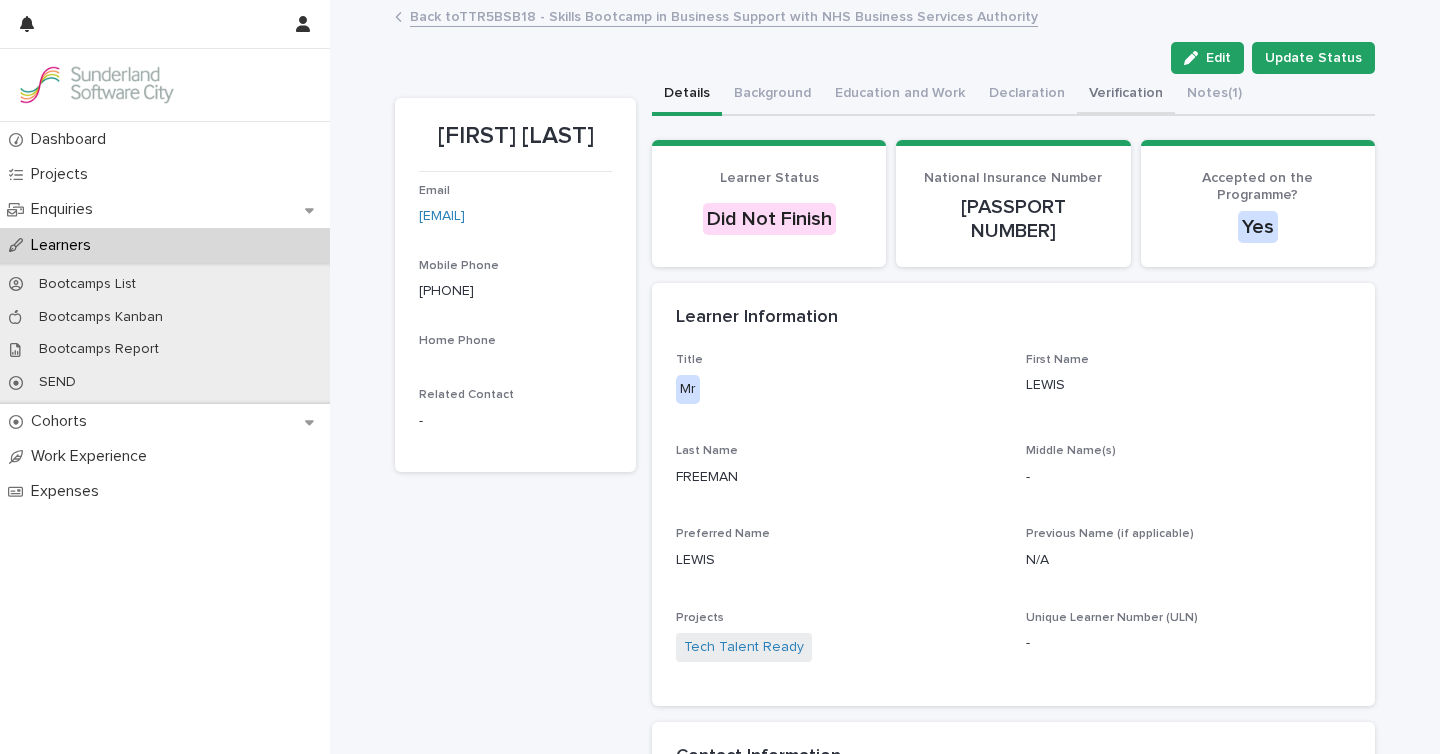 click on "Verification" at bounding box center (1126, 95) 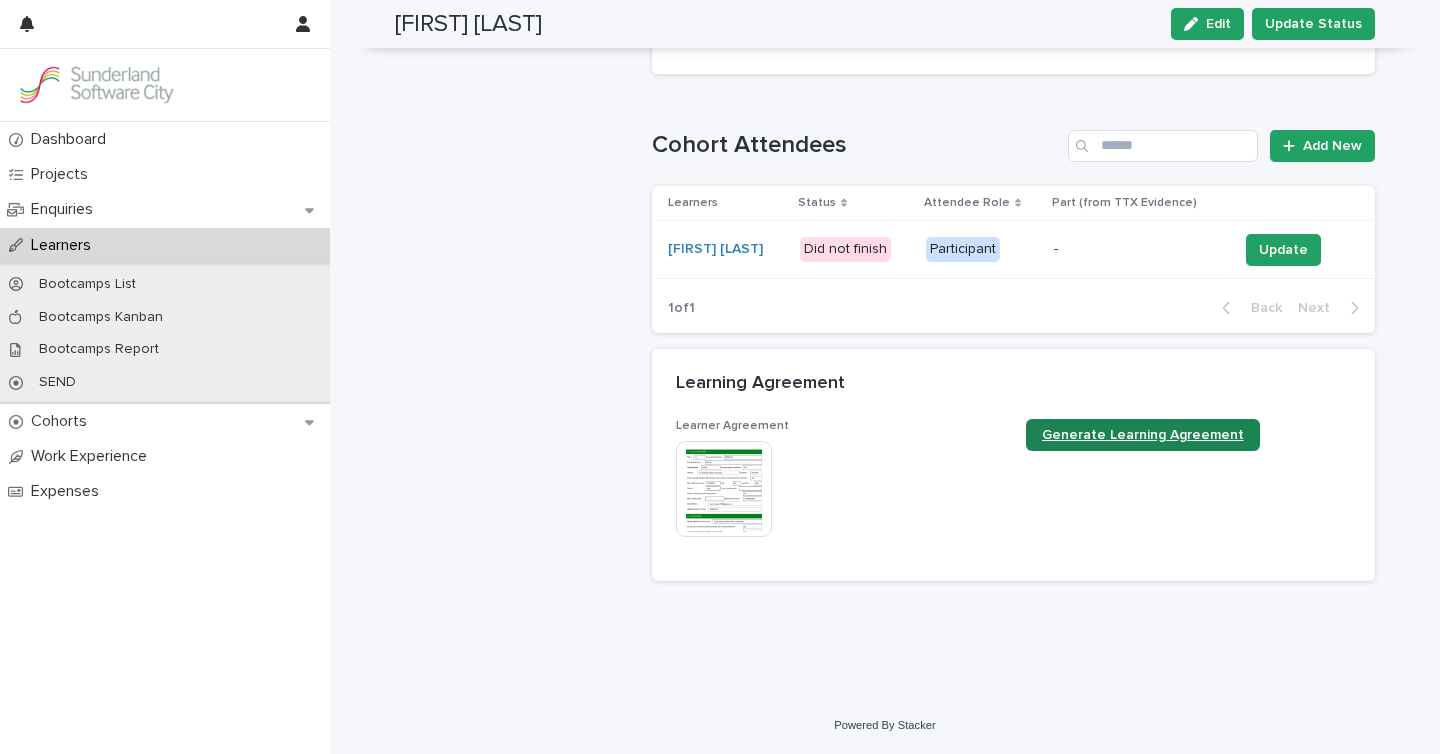 scroll, scrollTop: 830, scrollLeft: 0, axis: vertical 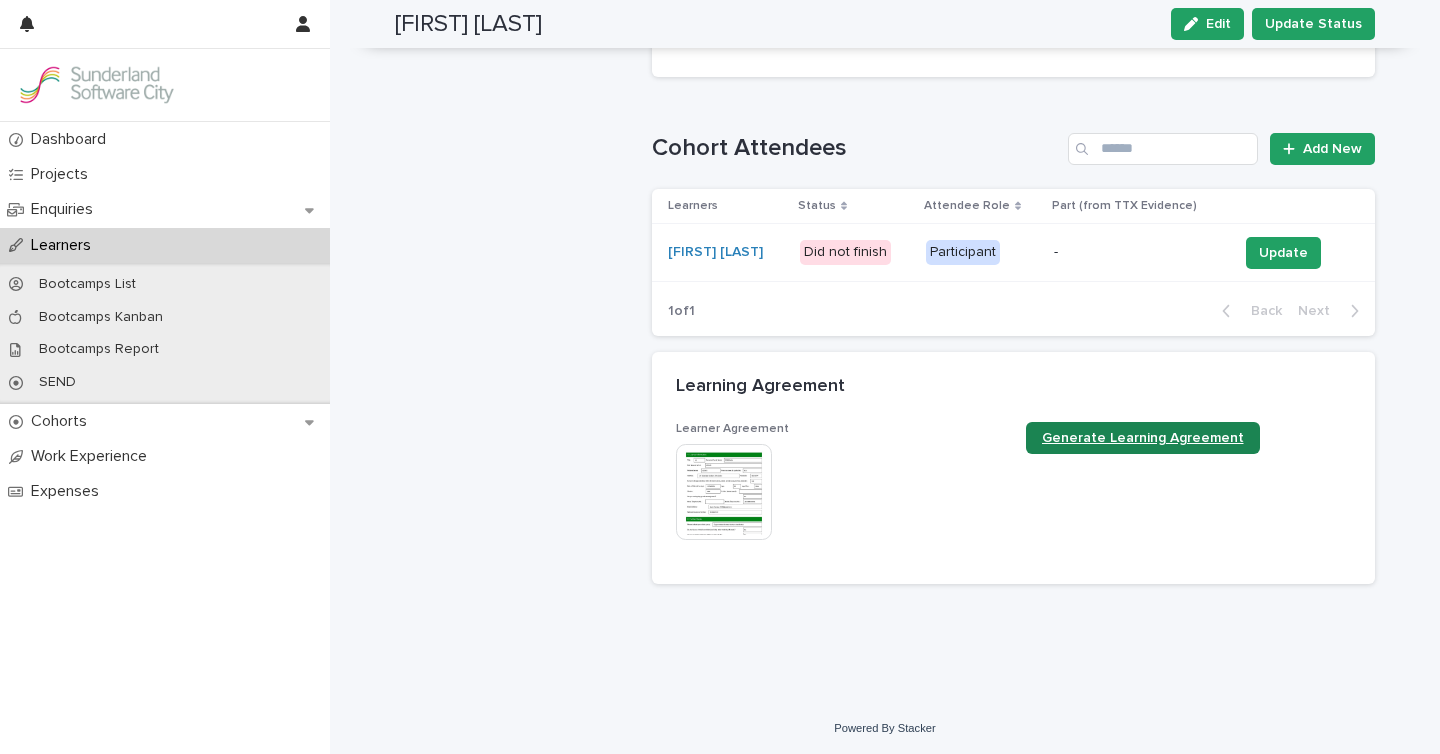 click on "Generate Learning Agreement" at bounding box center [1143, 438] 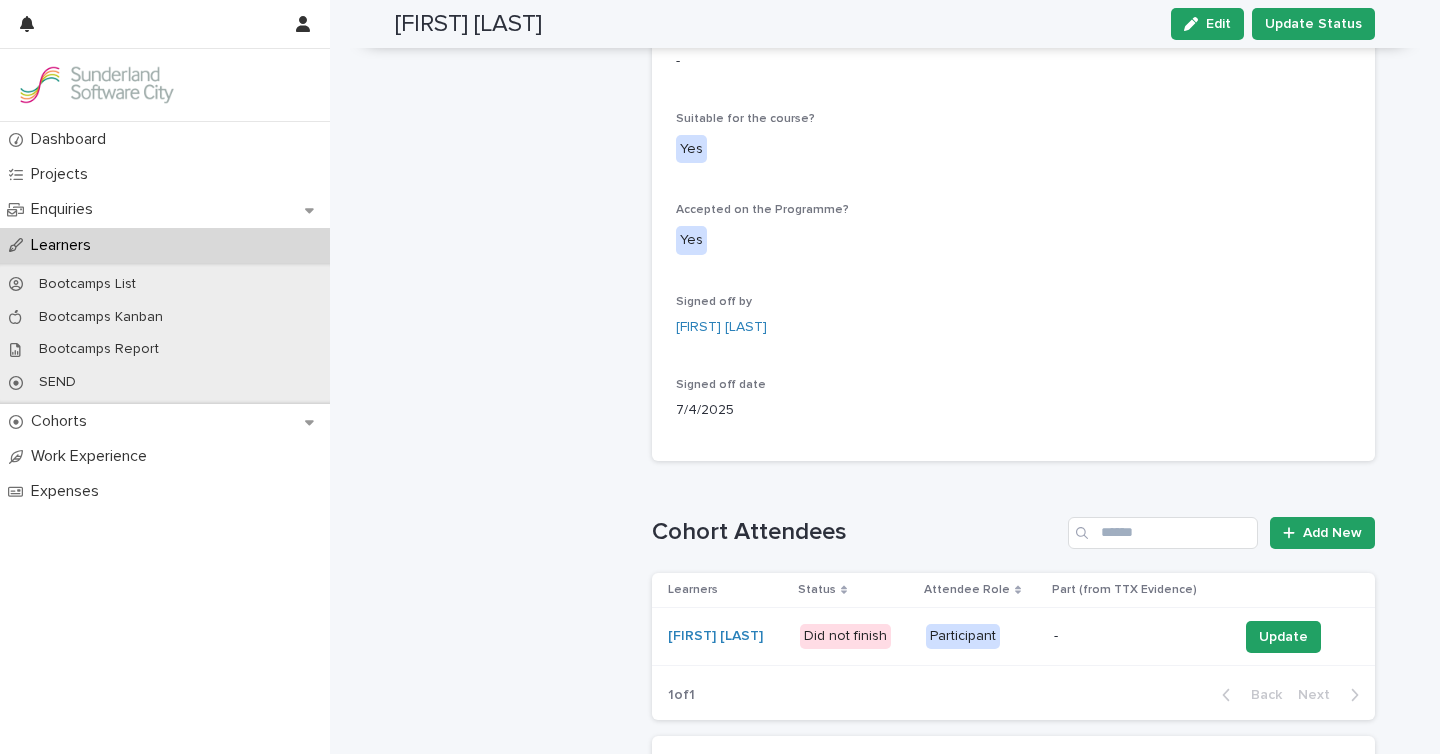 scroll, scrollTop: 0, scrollLeft: 0, axis: both 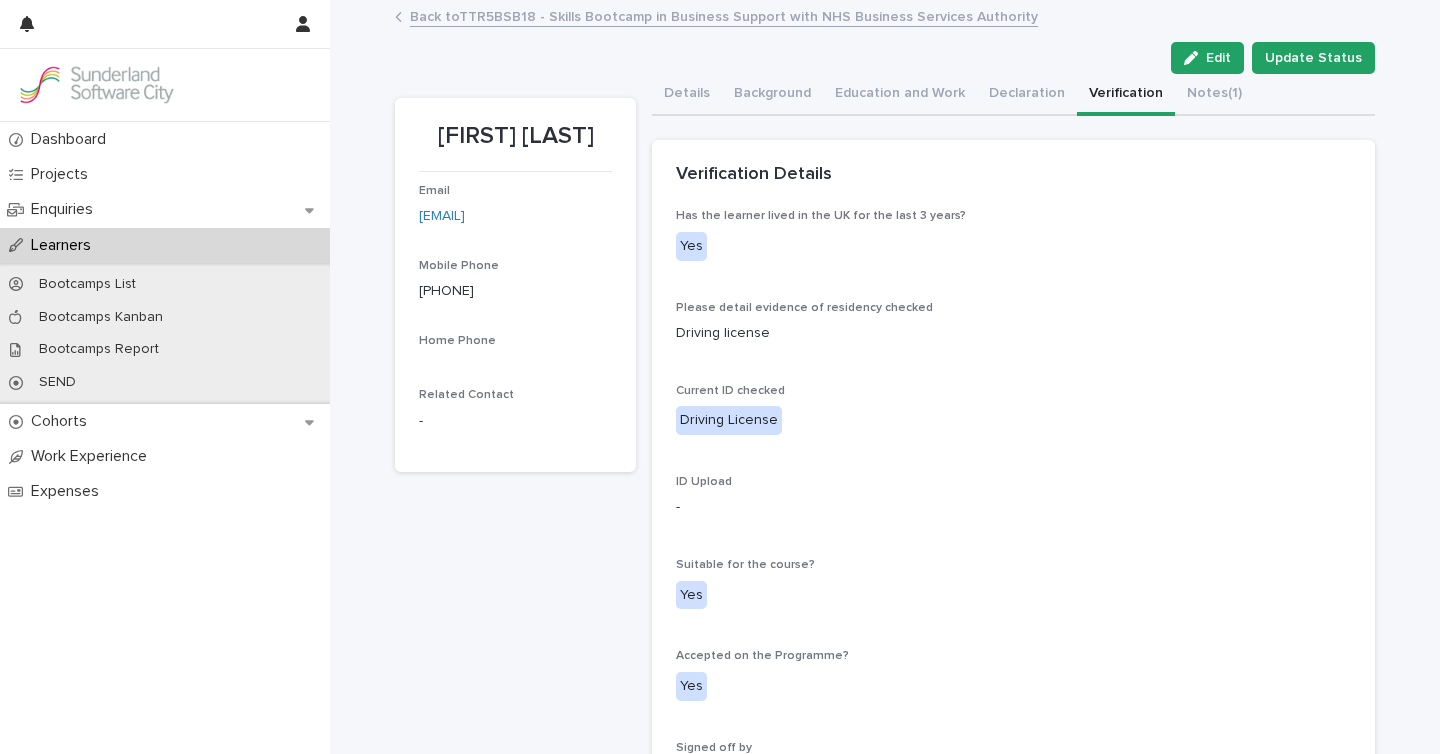 click on "Back to  TTR5BSB18 - Skills Bootcamp in Business Support with NHS Business Services Authority" at bounding box center (724, 15) 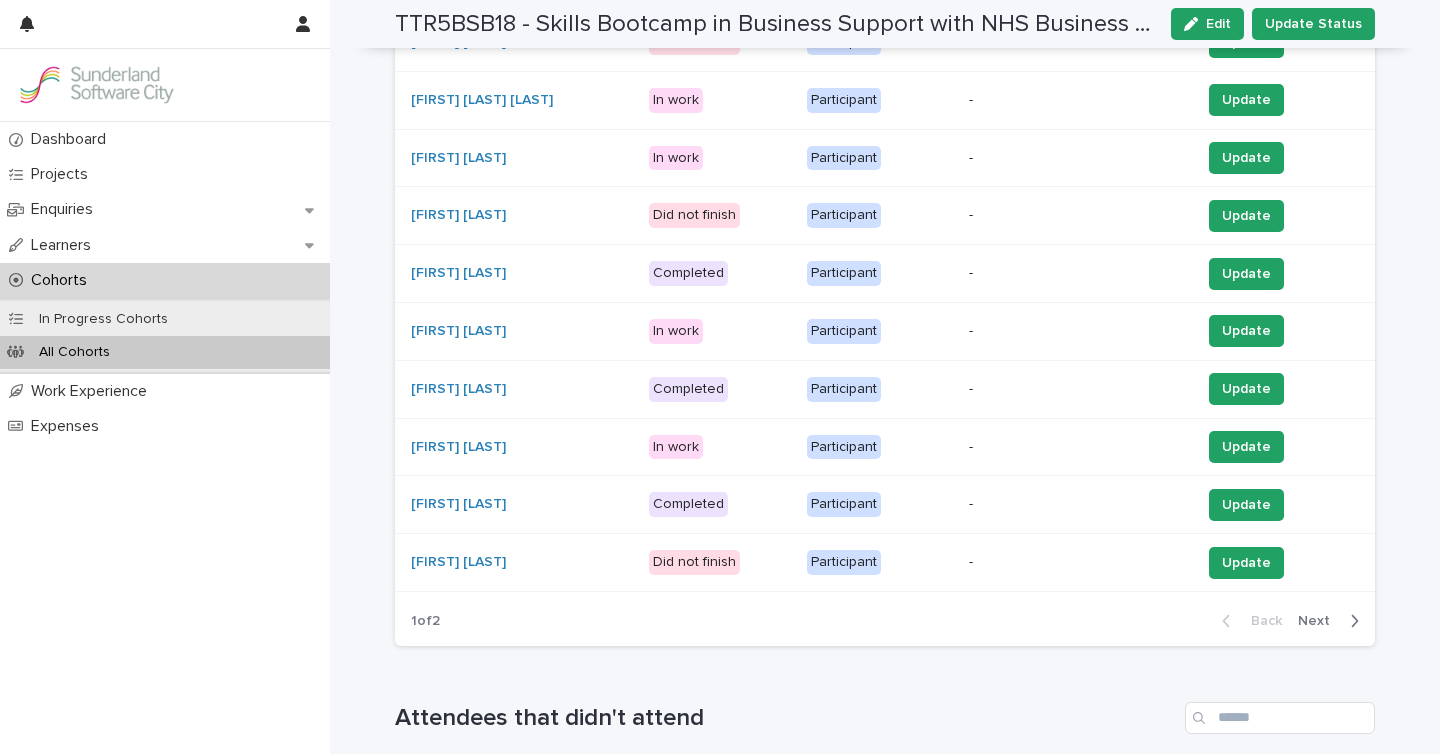 scroll, scrollTop: 606, scrollLeft: 0, axis: vertical 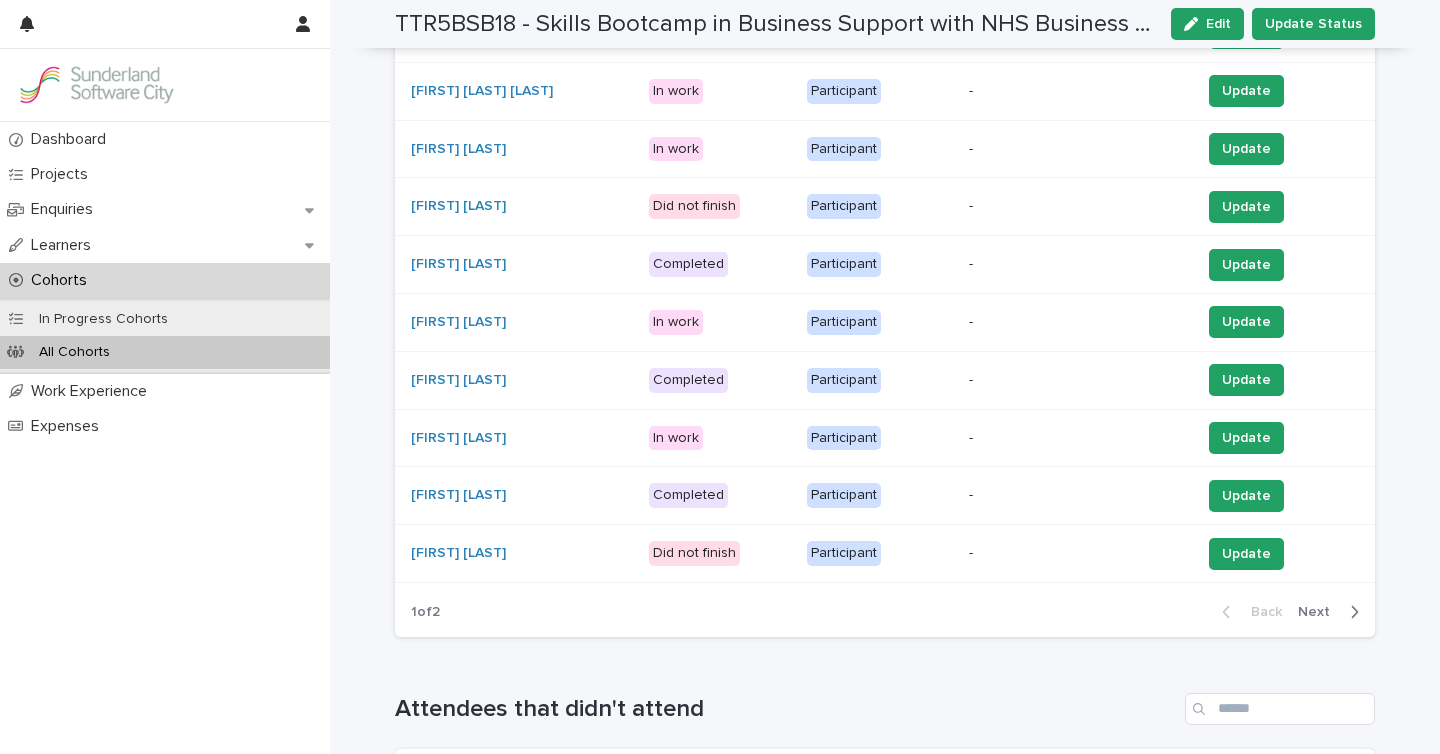 click on "Back Next" at bounding box center (1290, 612) 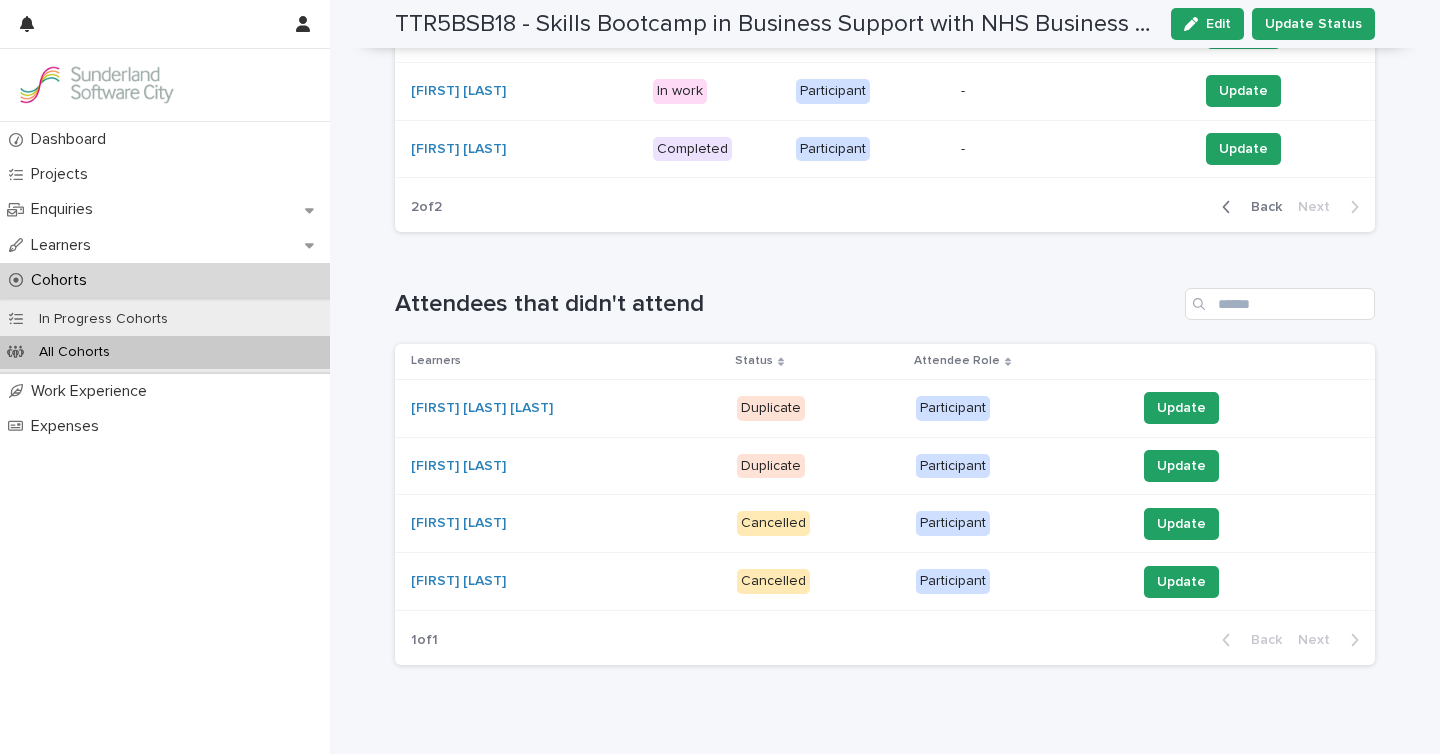 scroll, scrollTop: 403, scrollLeft: 0, axis: vertical 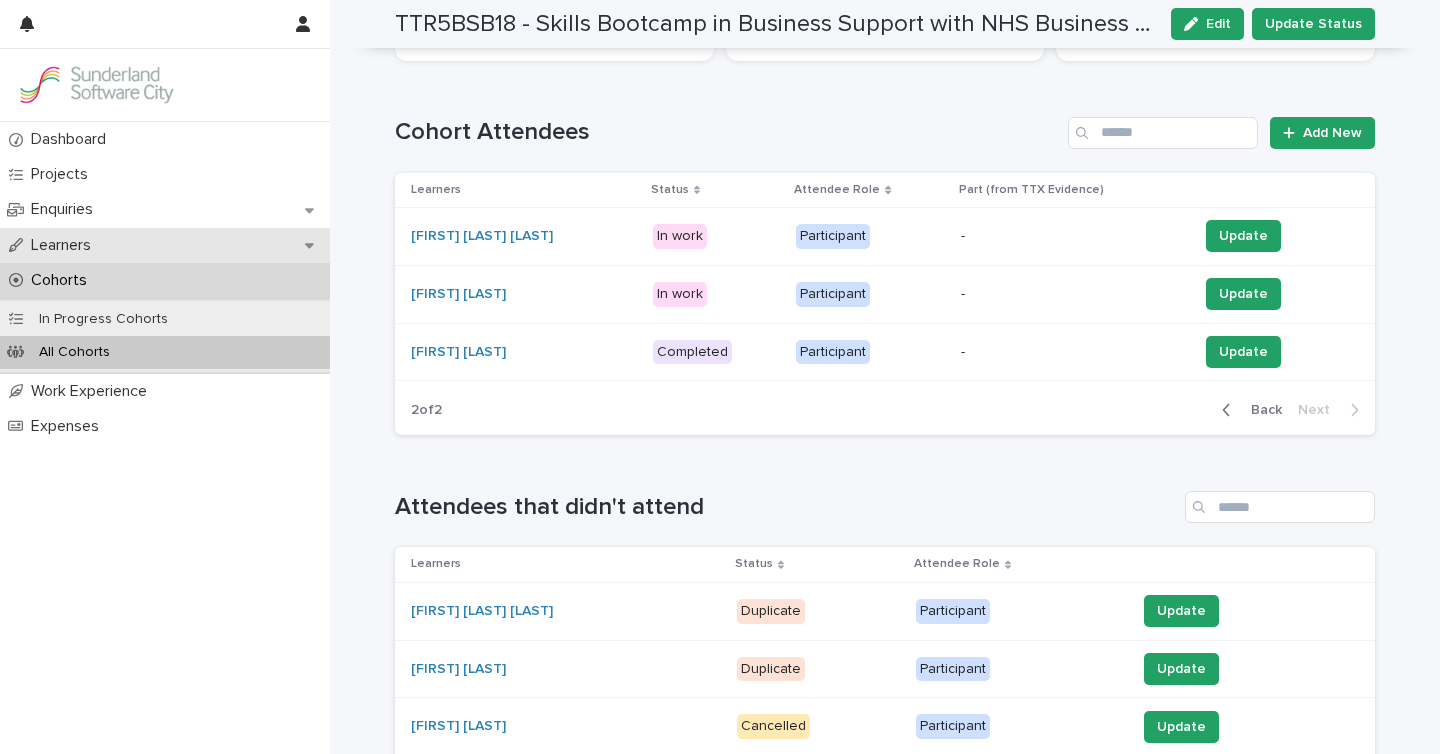 click on "Learners" at bounding box center (165, 245) 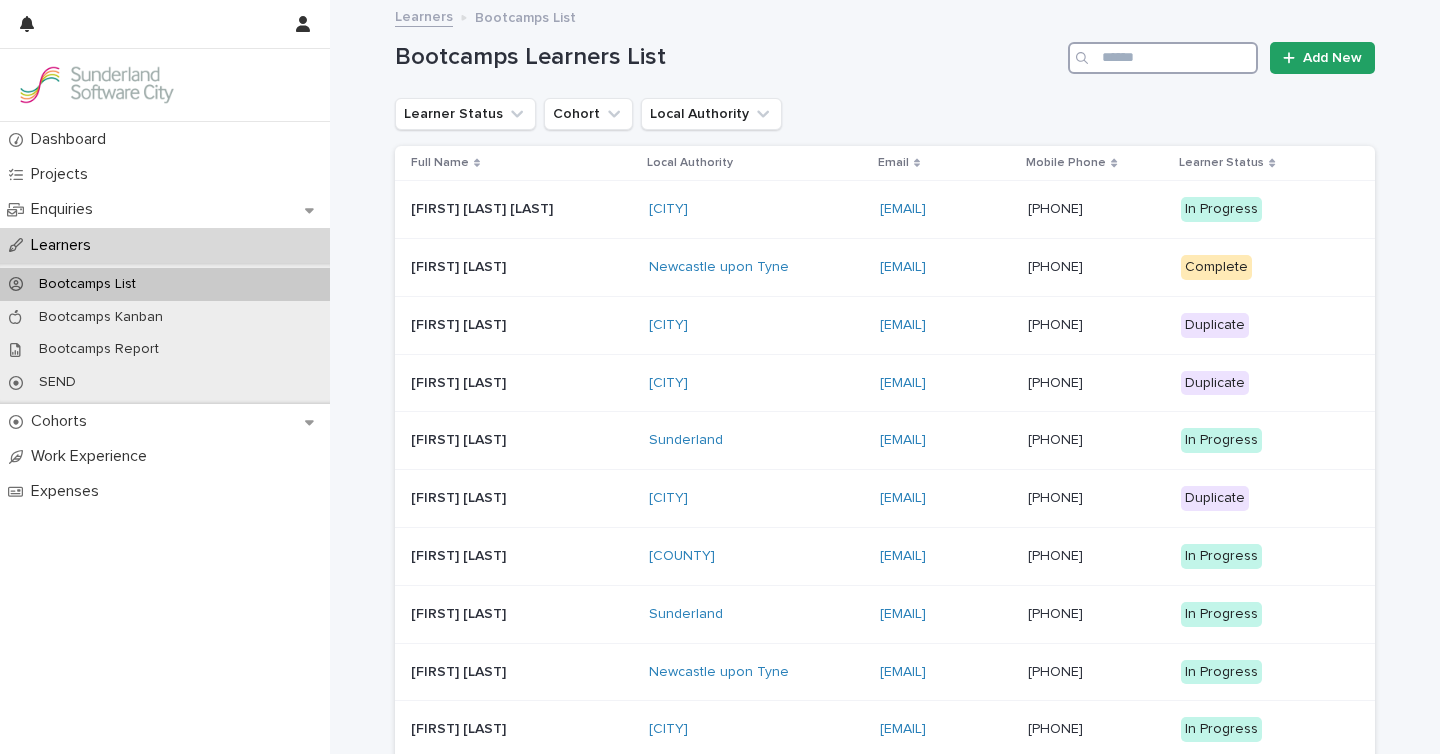 click at bounding box center (1163, 58) 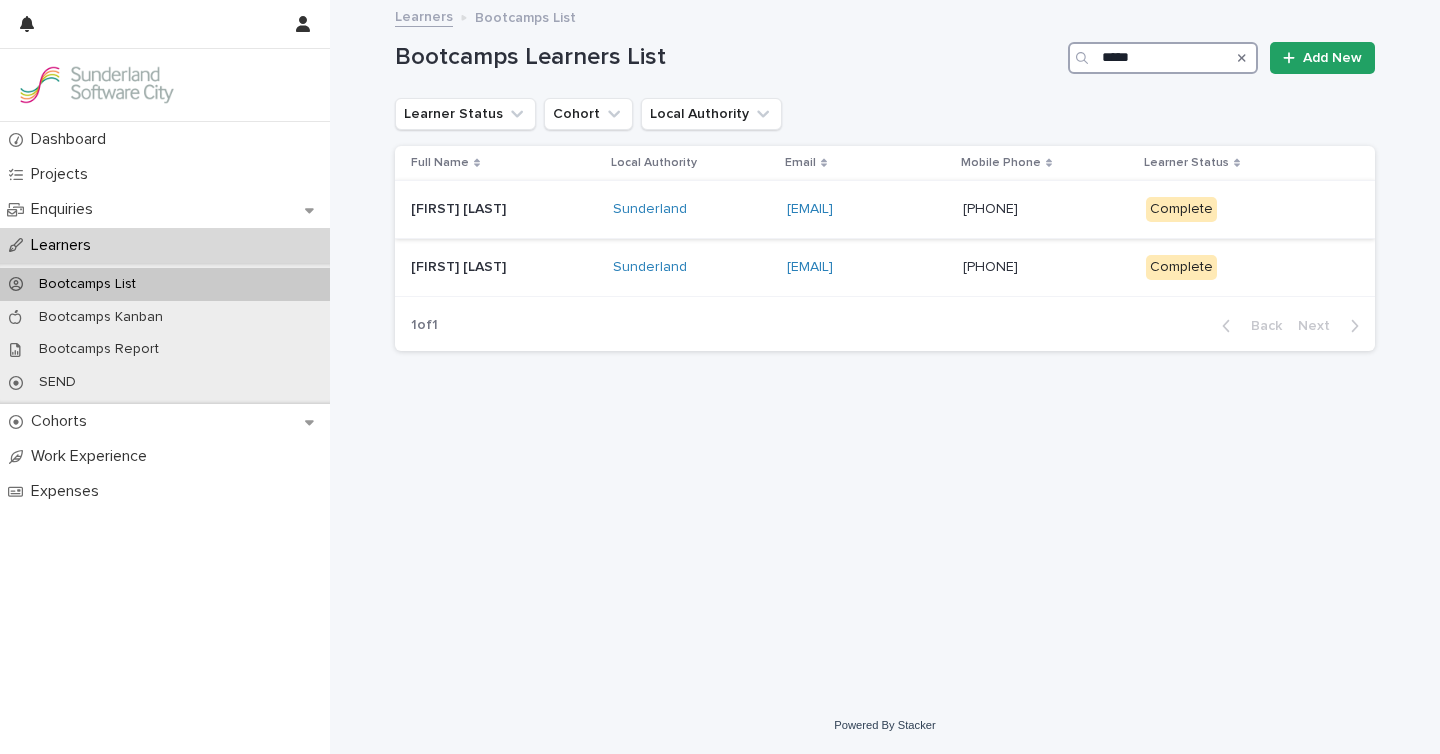 type on "*****" 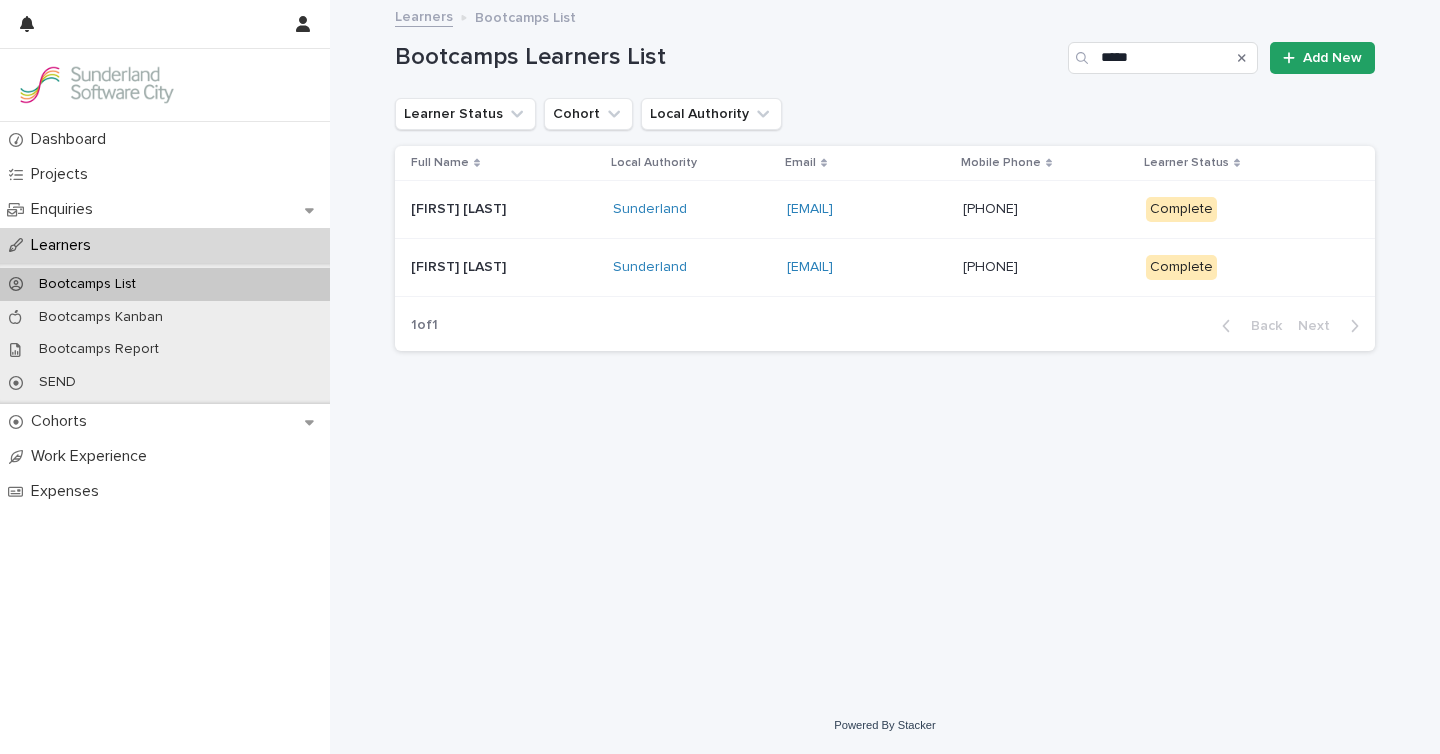 click at bounding box center [504, 209] 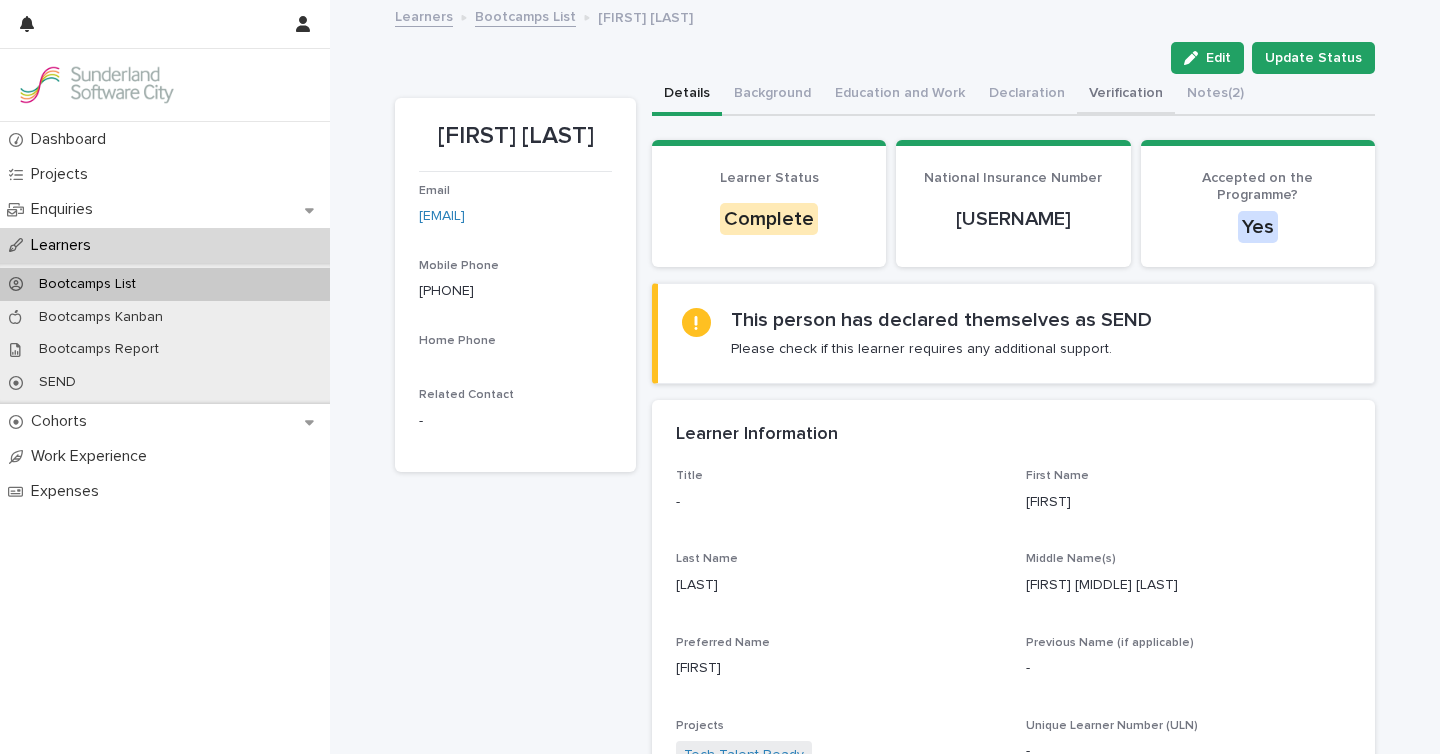 click on "Verification" at bounding box center [1126, 95] 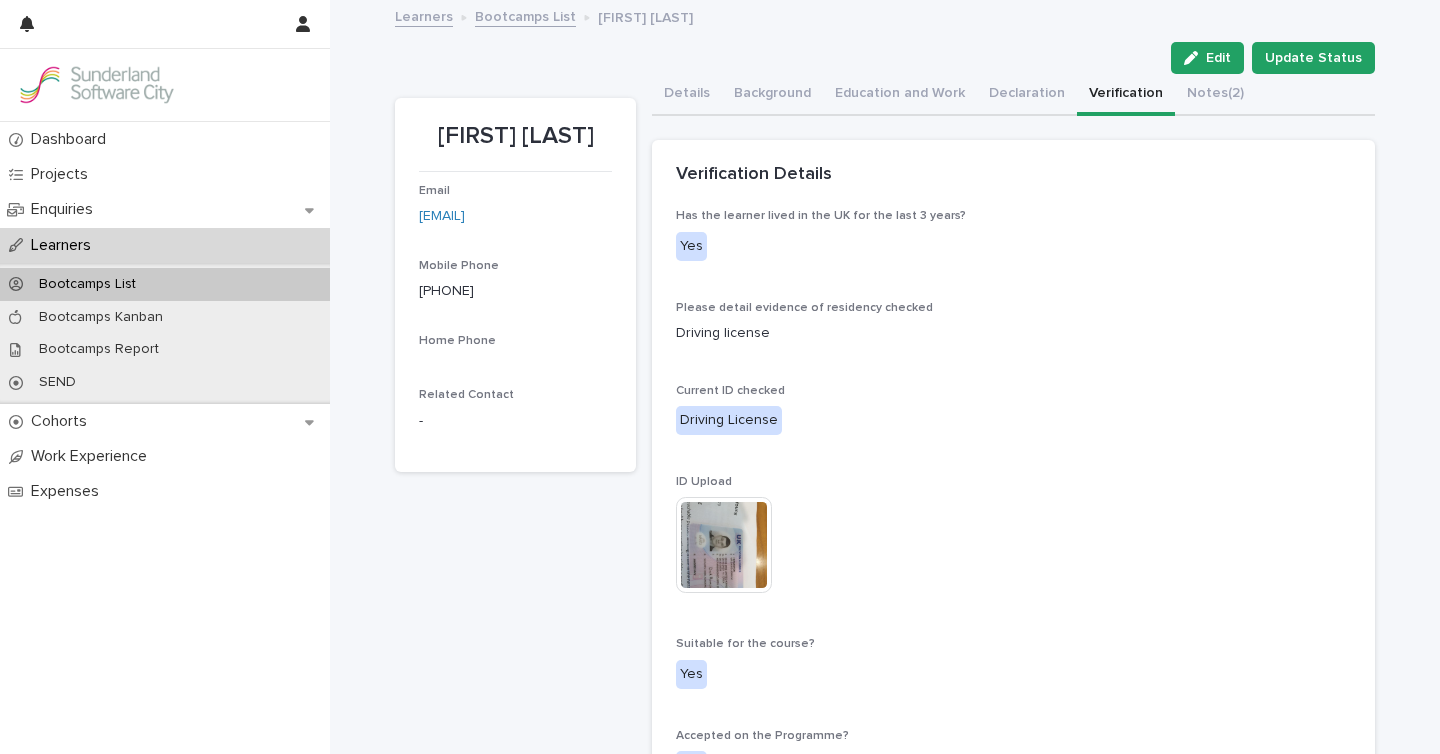 scroll, scrollTop: 912, scrollLeft: 0, axis: vertical 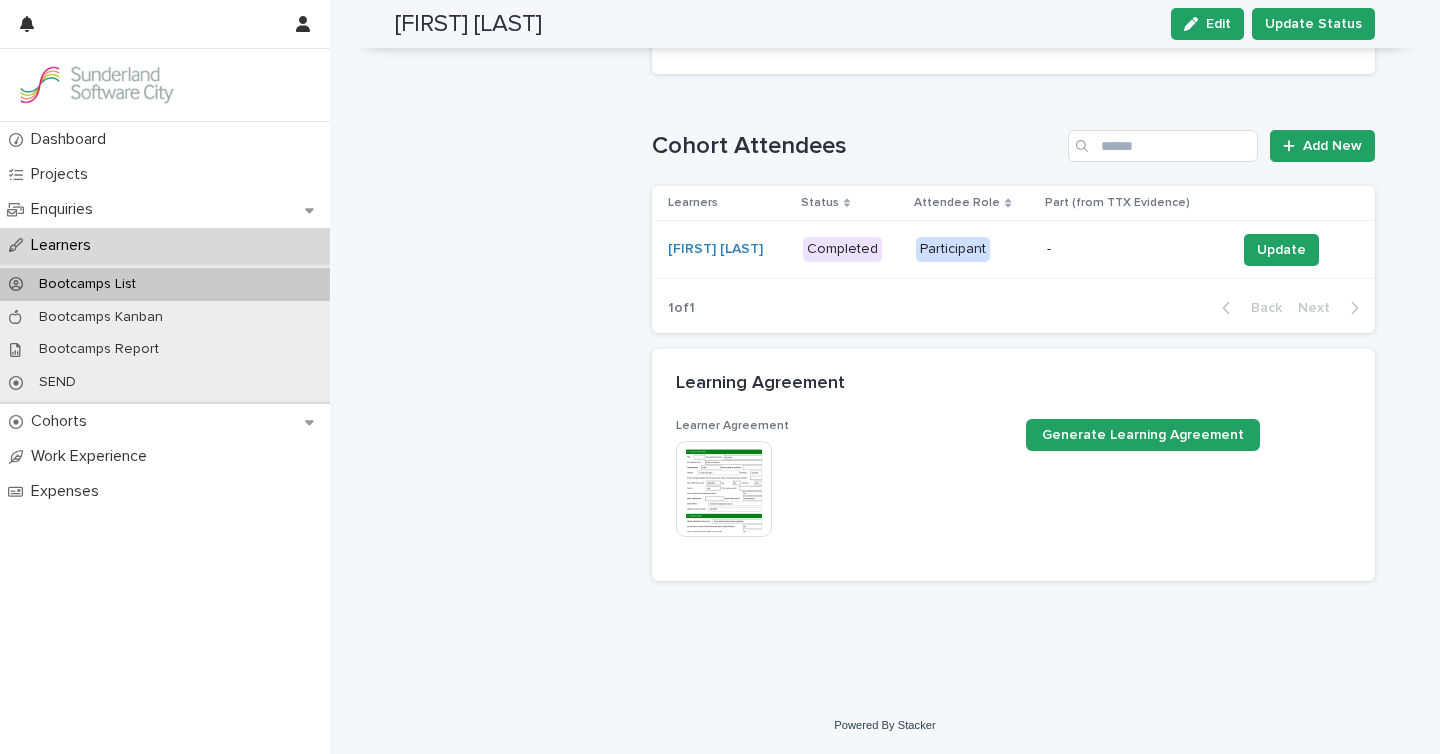 click at bounding box center (724, 489) 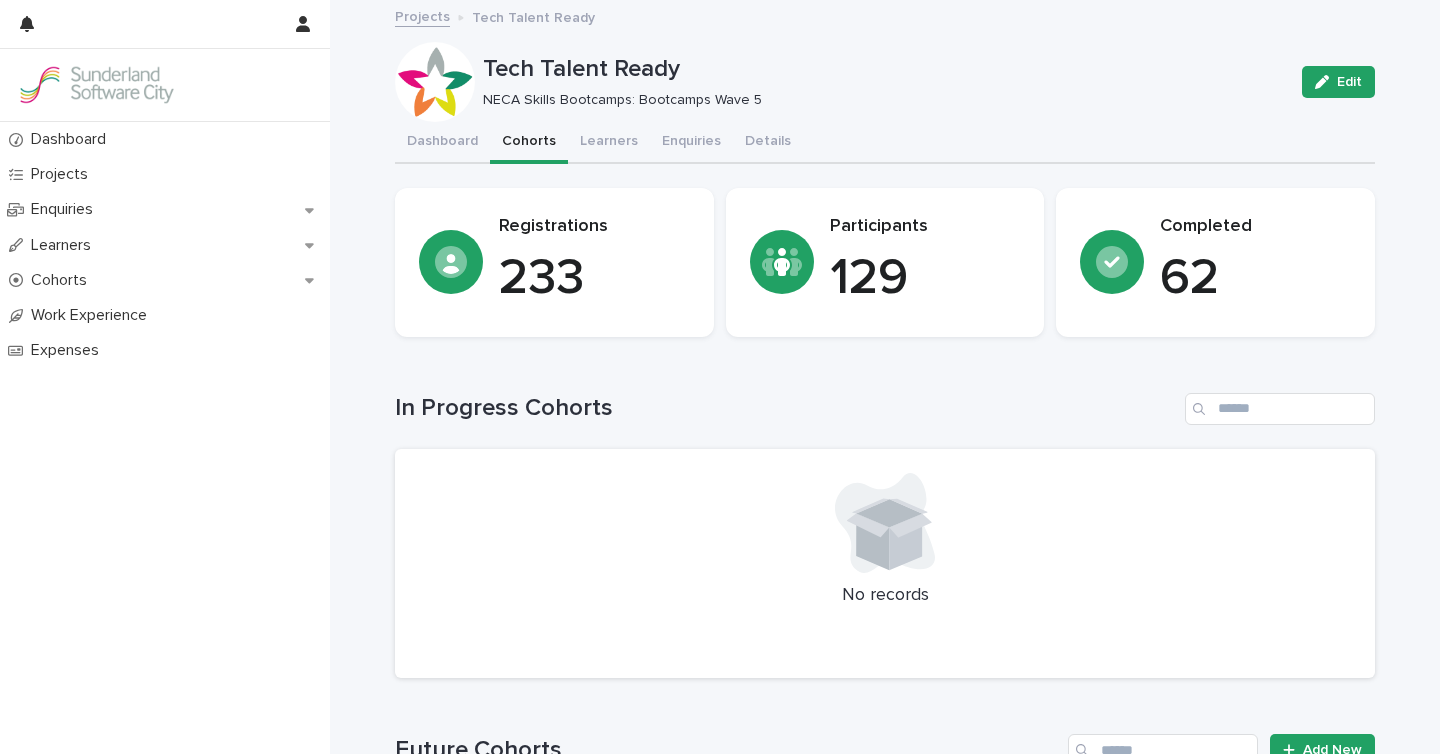 scroll, scrollTop: 0, scrollLeft: 0, axis: both 